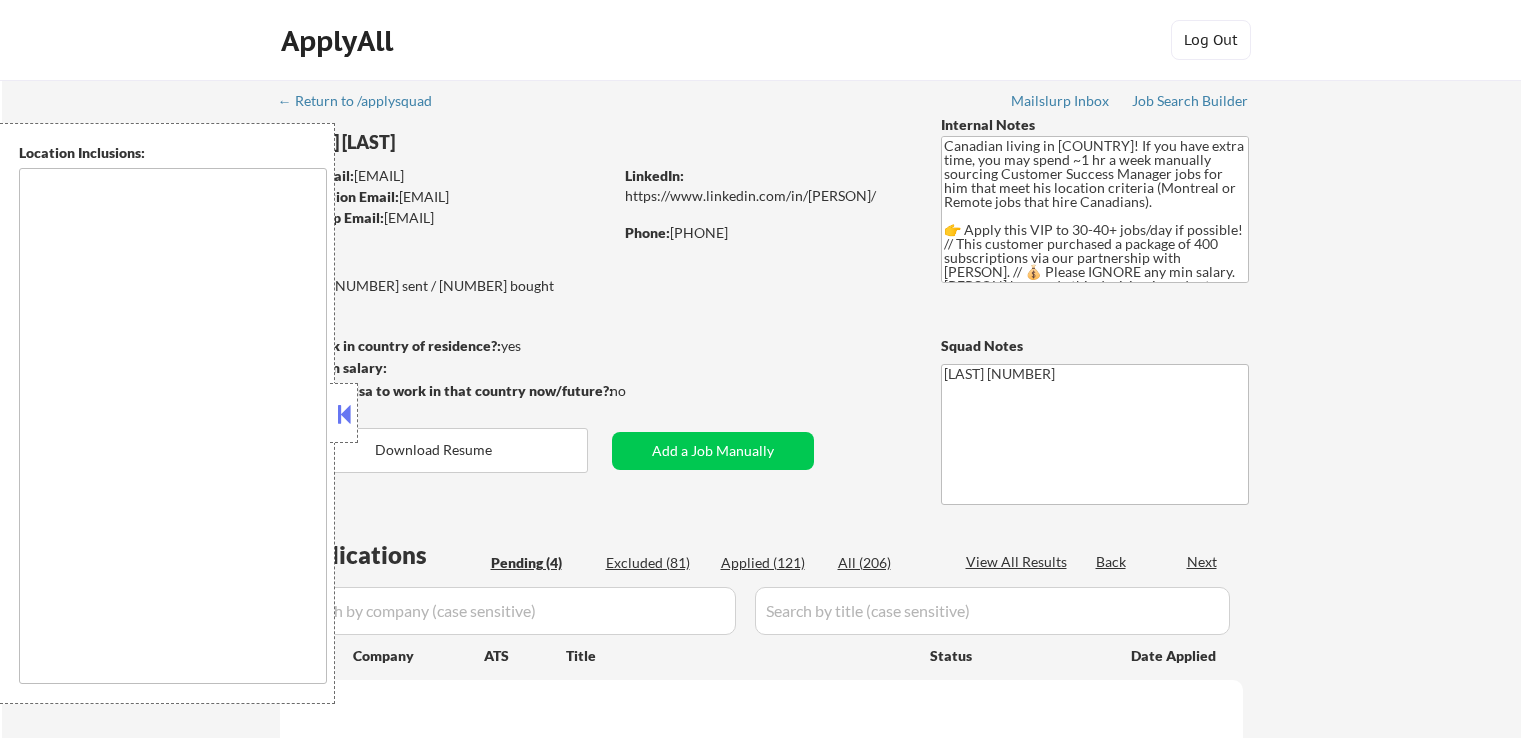 scroll, scrollTop: 200, scrollLeft: 0, axis: vertical 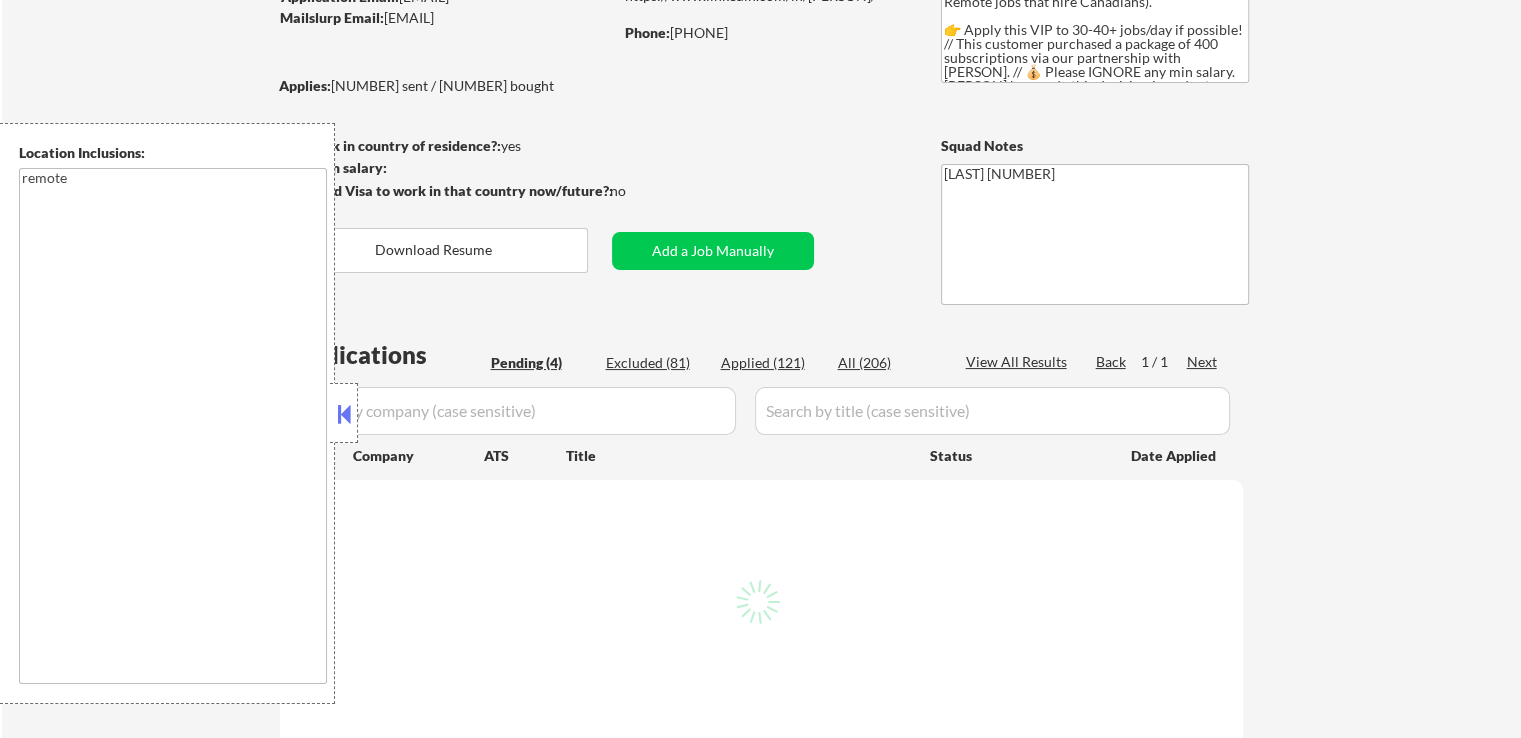 type on "remote" 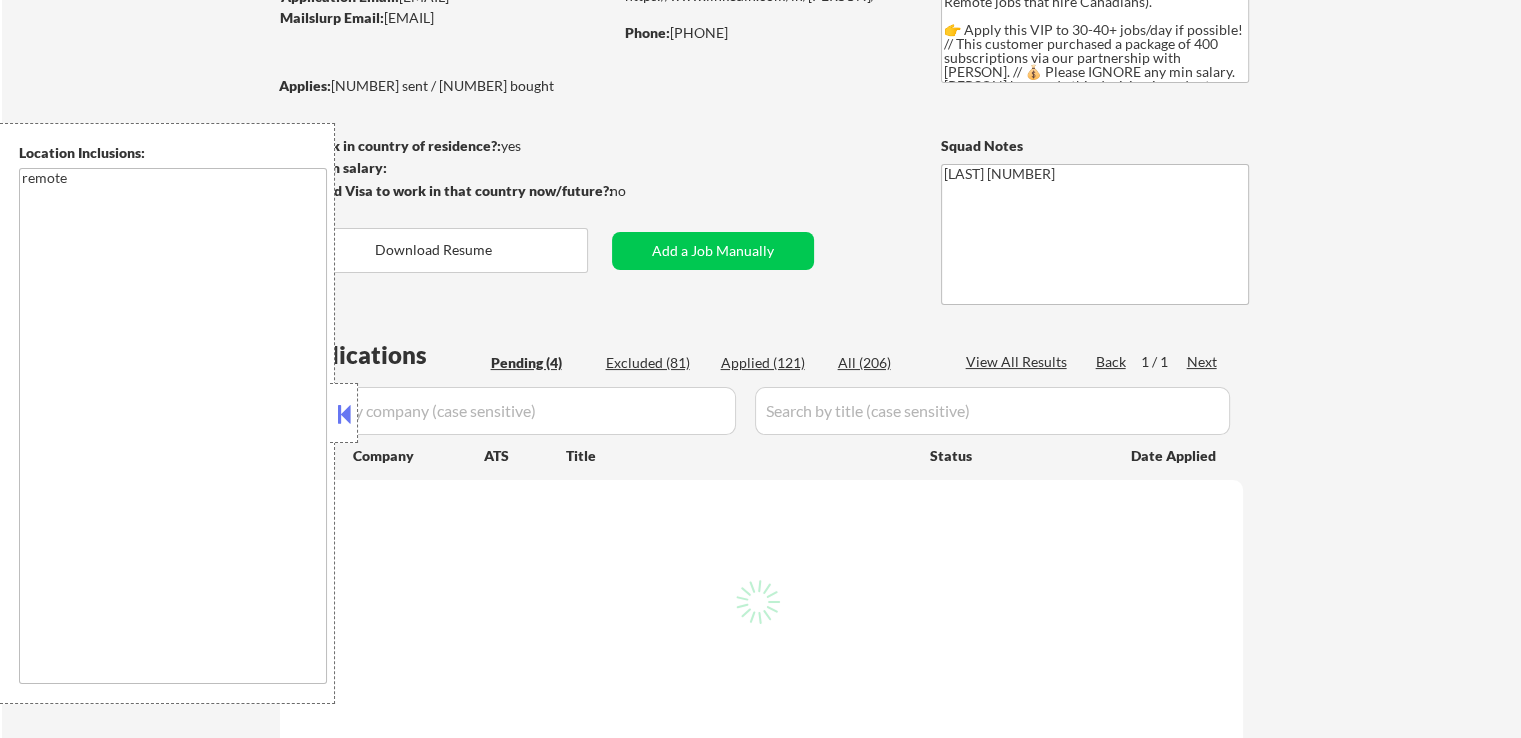 select on ""pending"" 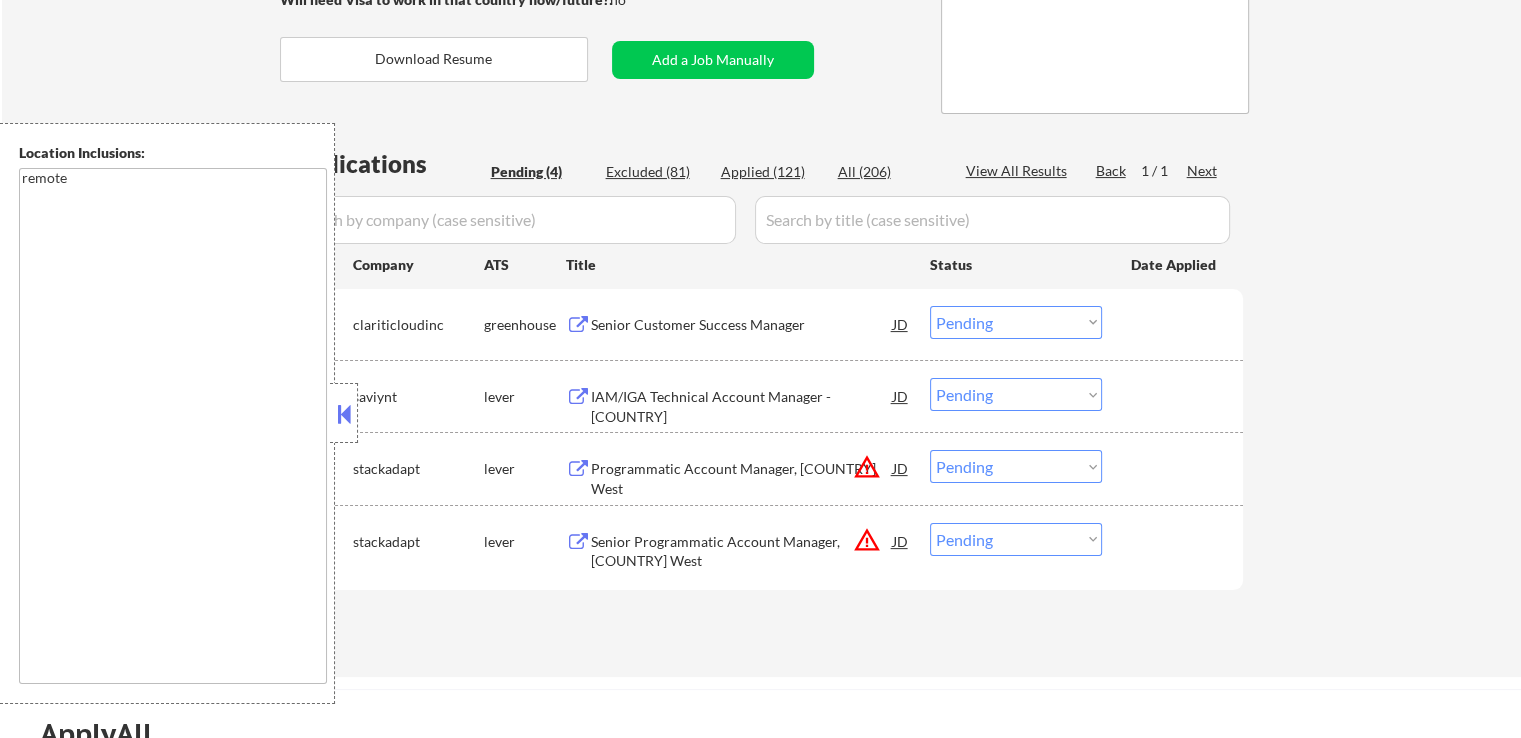 scroll, scrollTop: 400, scrollLeft: 0, axis: vertical 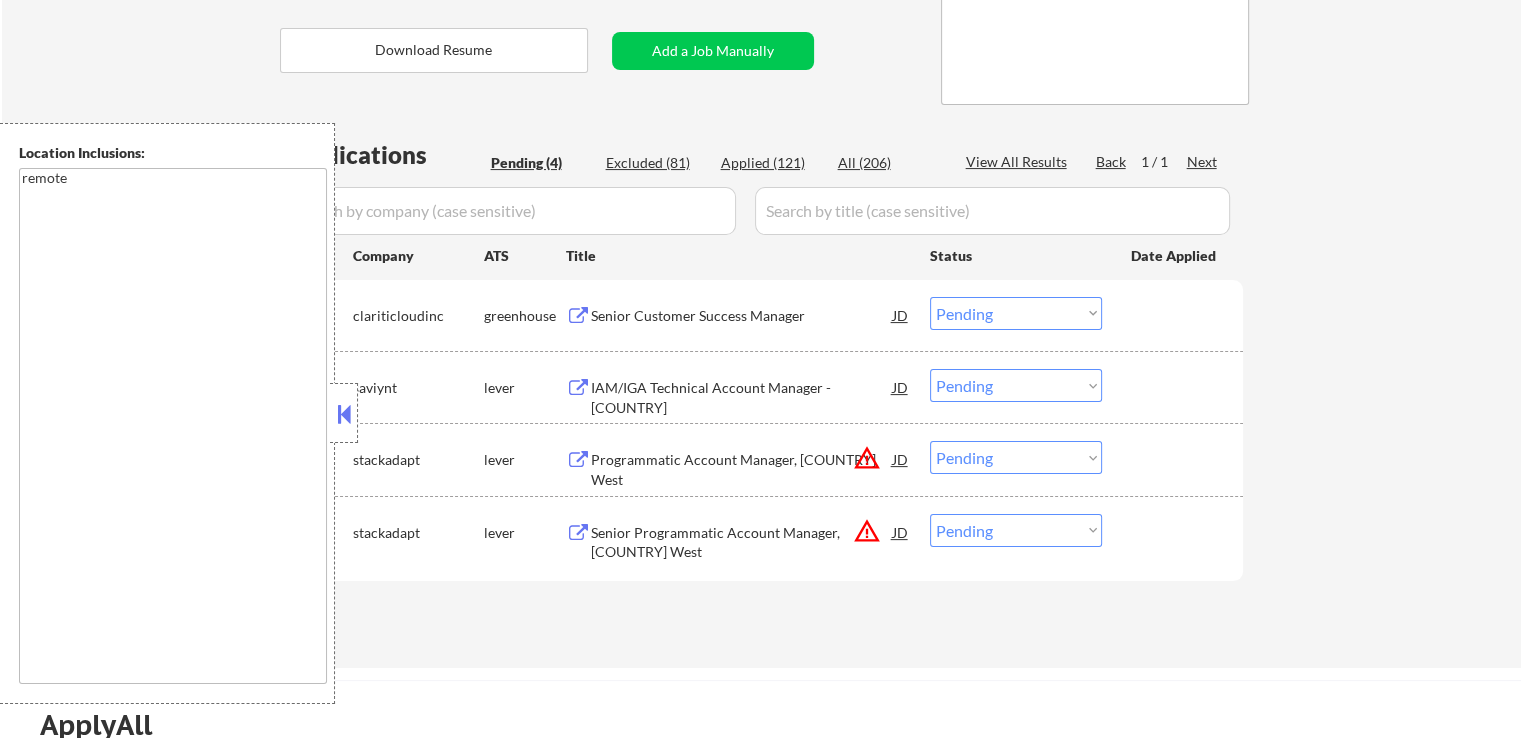 click at bounding box center [578, 316] 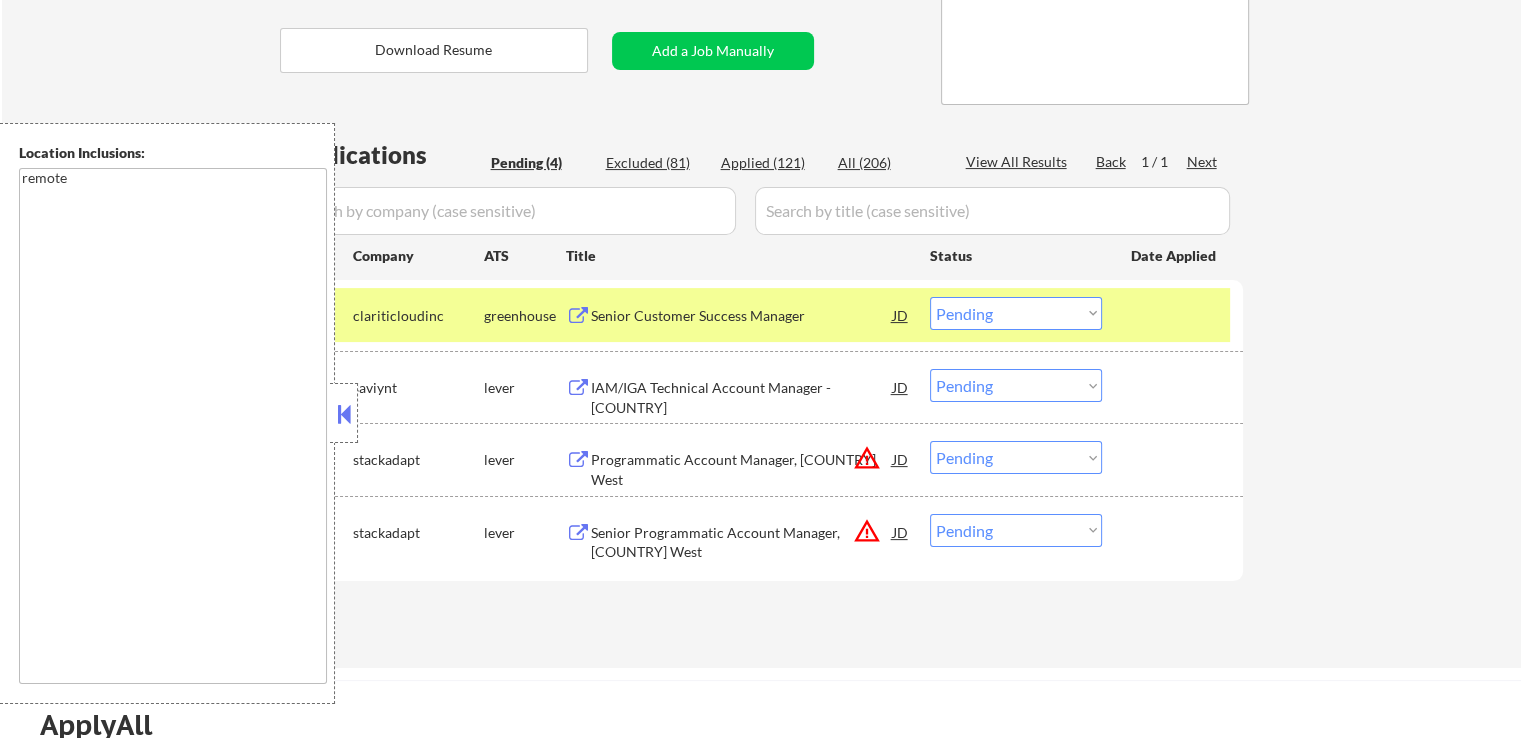 type 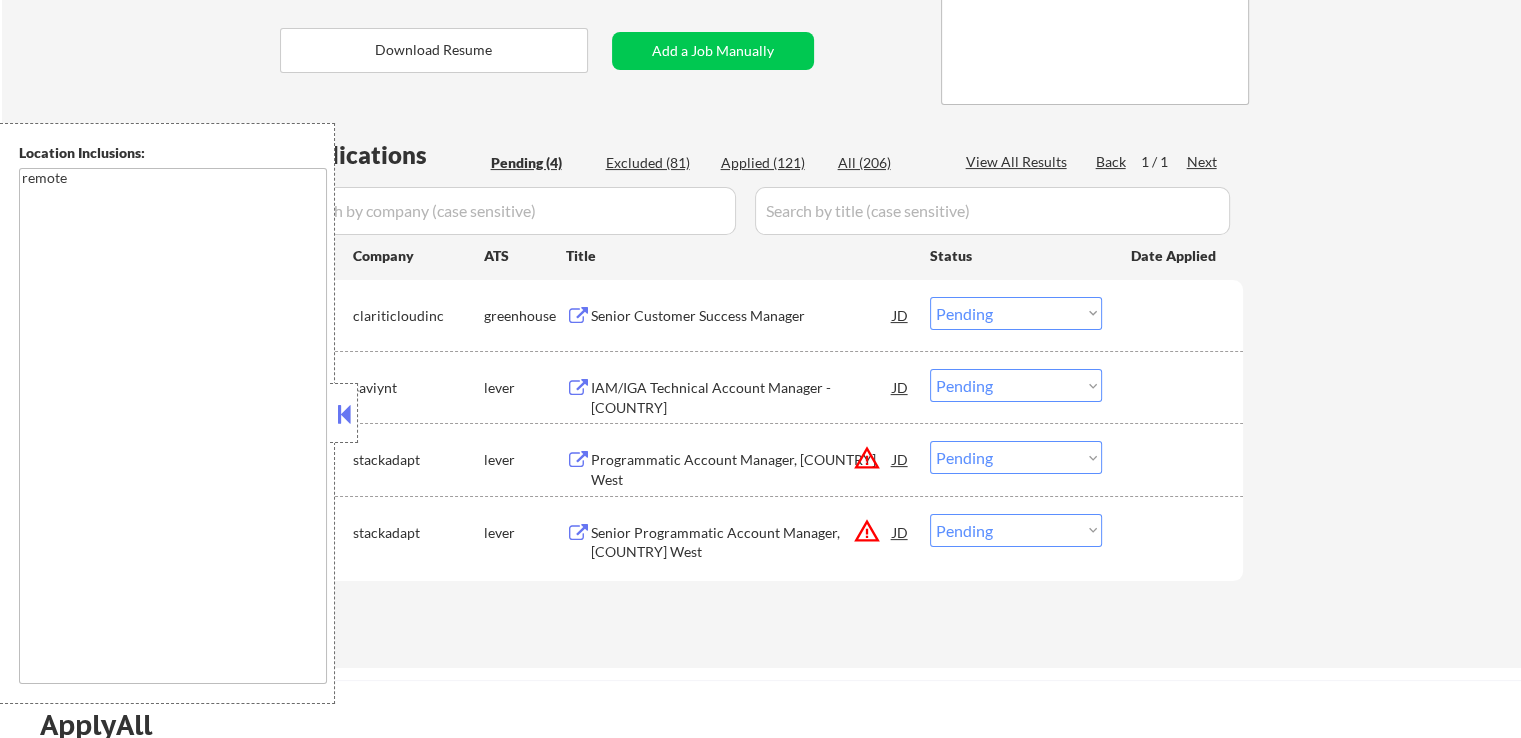 click at bounding box center [578, 316] 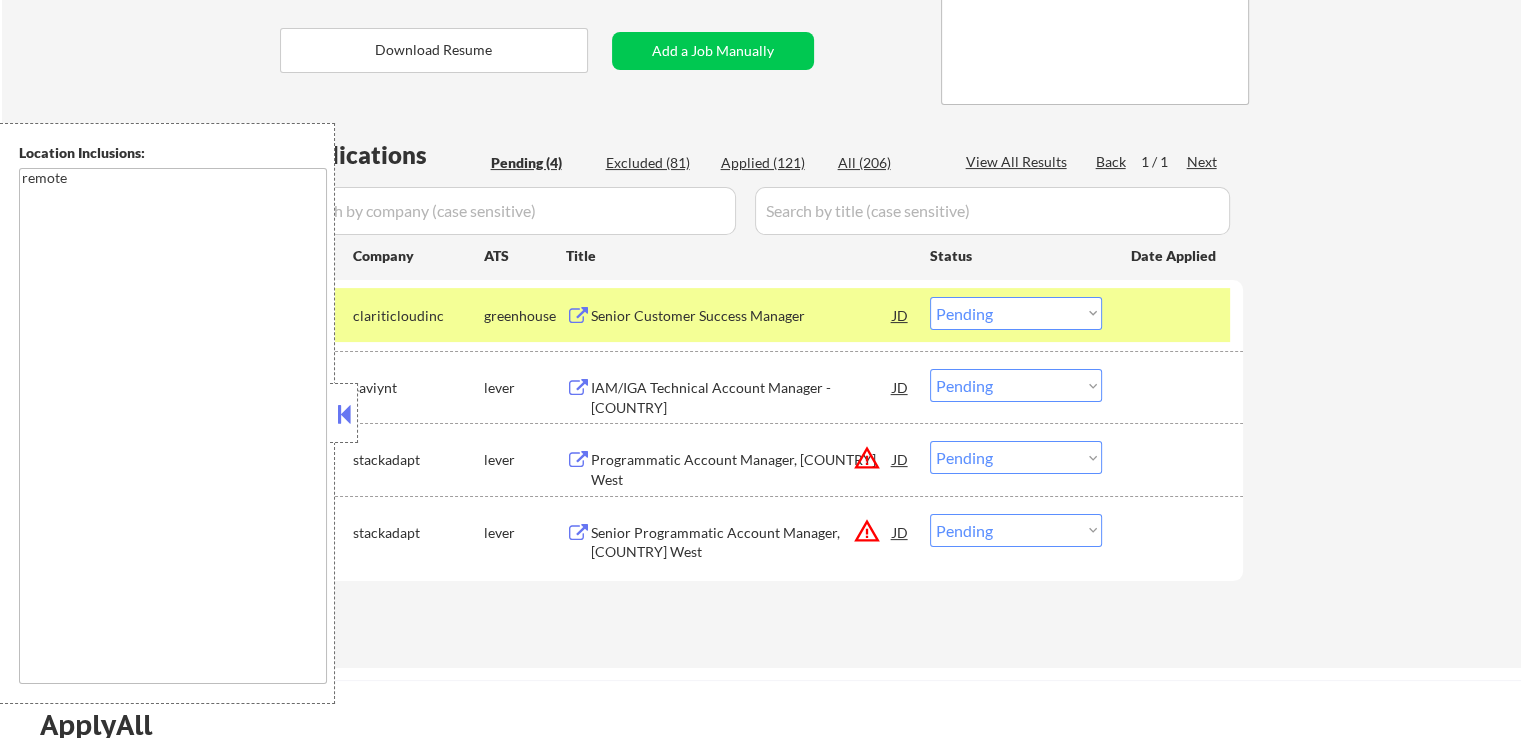 drag, startPoint x: 999, startPoint y: 313, endPoint x: 999, endPoint y: 328, distance: 15 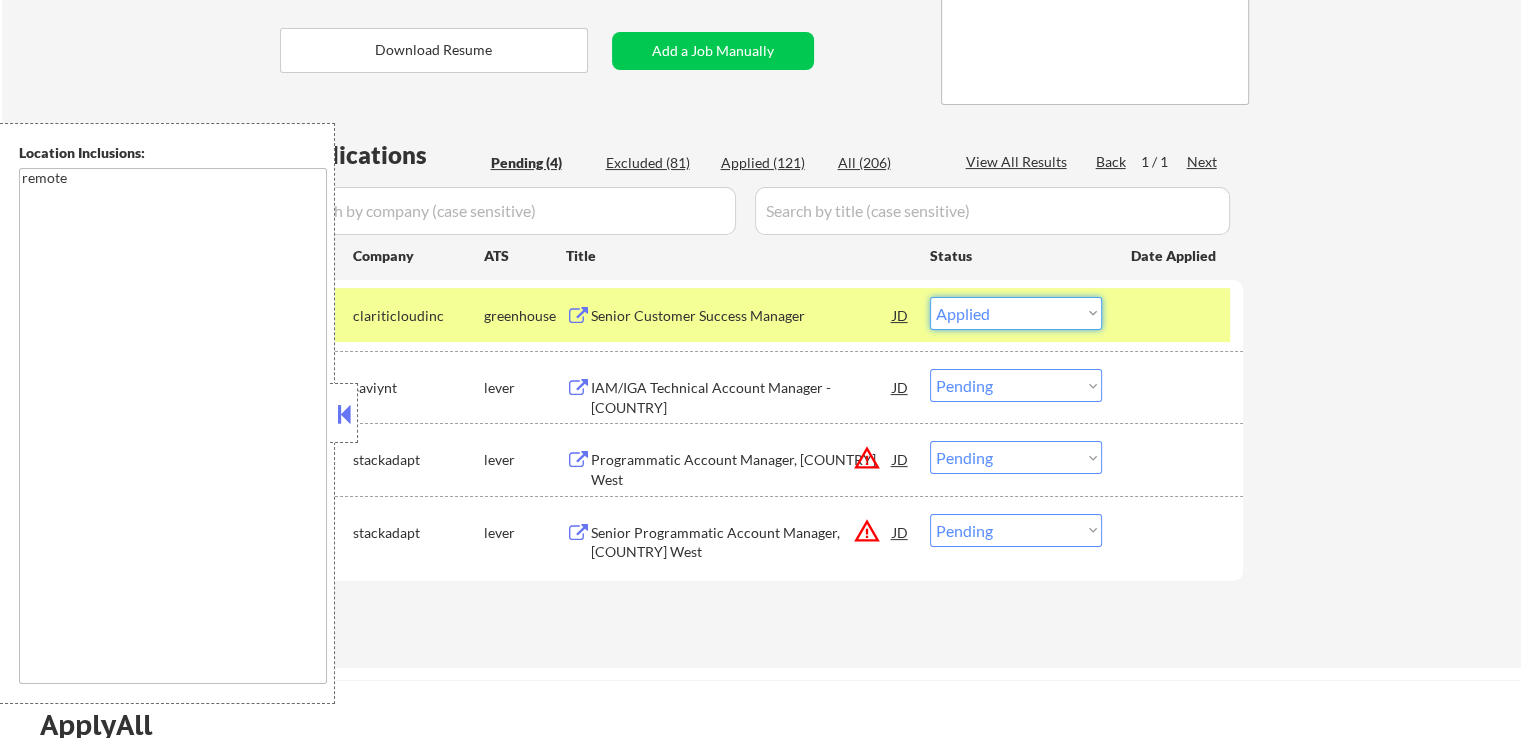 click on "Choose an option... Pending Applied Excluded (Questions) Excluded (Expired) Excluded (Location) Excluded (Bad Match) Excluded (Blocklist) Excluded (Salary) Excluded (Other)" at bounding box center [1016, 313] 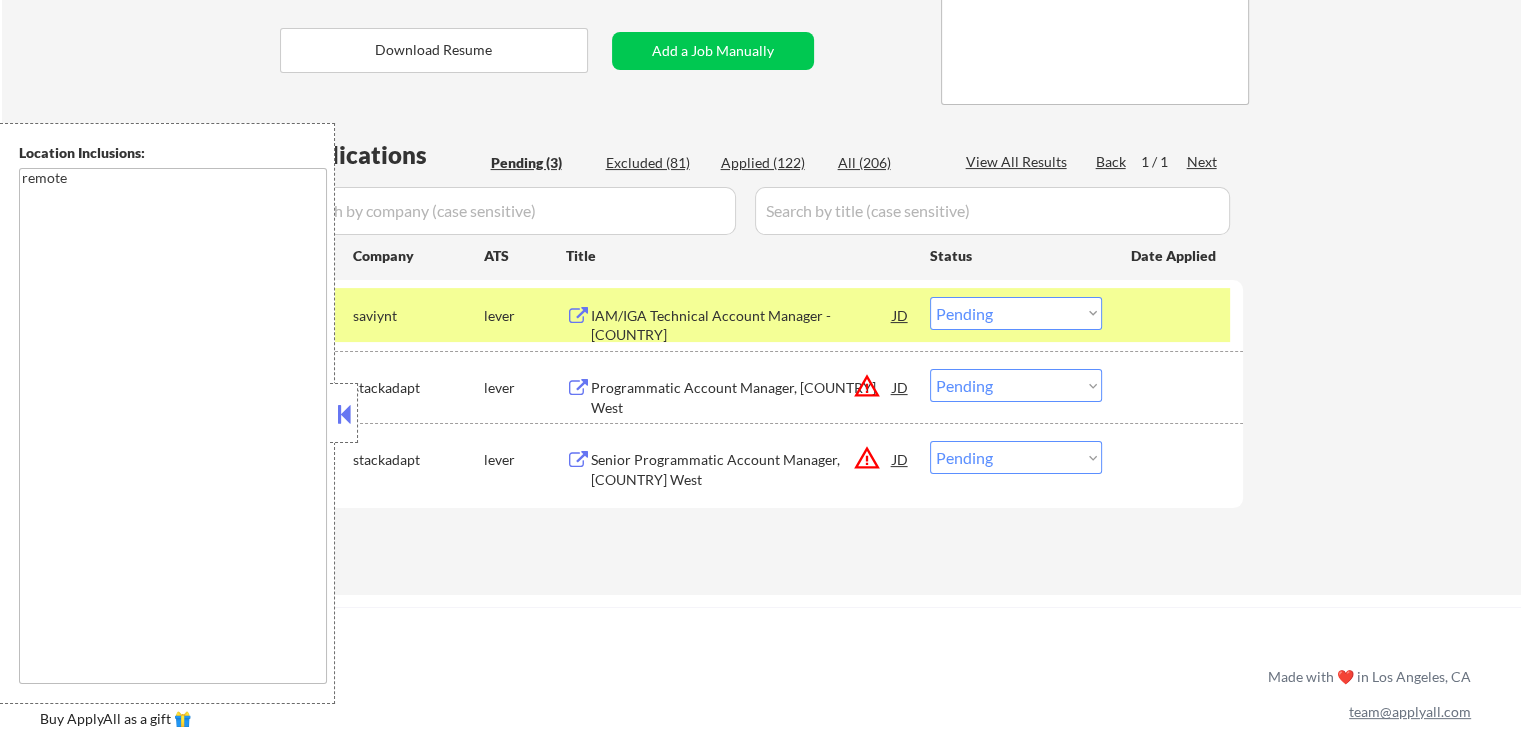 click on "Applications Pending (3) Excluded (81) Applied (122) All (206) View All Results Back 1 / 1
Next Company ATS Title Status Date Applied #1 saviynt lever IAM/IGA Technical Account Manager - Canada JD Choose an option... Pending Applied Excluded (Questions) Excluded (Expired) Excluded (Location) Excluded (Bad Match) Excluded (Blocklist) Excluded (Salary) Excluded (Other) success #2 stackadapt lever Programmatic Account Manager, Canada West JD warning_amber Choose an option... Pending Applied Excluded (Questions) Excluded (Expired) Excluded (Location) Excluded (Bad Match) Excluded (Blocklist) Excluded (Salary) Excluded (Other) #3 stackadapt lever Senior Programmatic Account Manager, Canada West JD warning_amber Choose an option... Pending Applied Excluded (Questions) Excluded (Expired) Excluded (Location) Excluded (Bad Match) Excluded (Blocklist) Excluded (Salary) Excluded (Other) #4 stackadapt lever Senior Programmatic Account Manager, Canada West JD warning_amber Choose an option... Pending Applied" at bounding box center (761, 347) 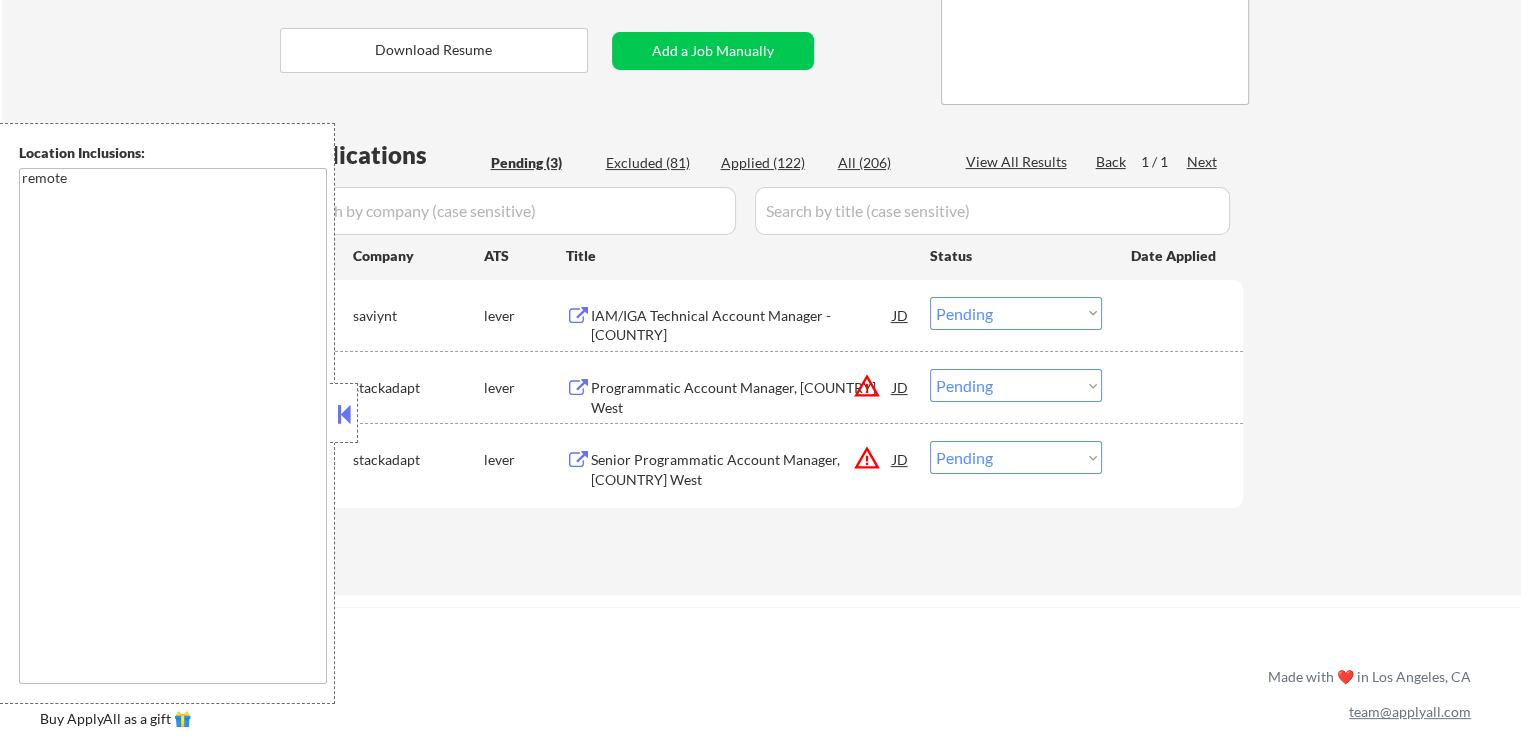 click on "Choose an option... Pending Applied Excluded (Questions) Excluded (Expired) Excluded (Location) Excluded (Bad Match) Excluded (Blocklist) Excluded (Salary) Excluded (Other)" at bounding box center [1016, 313] 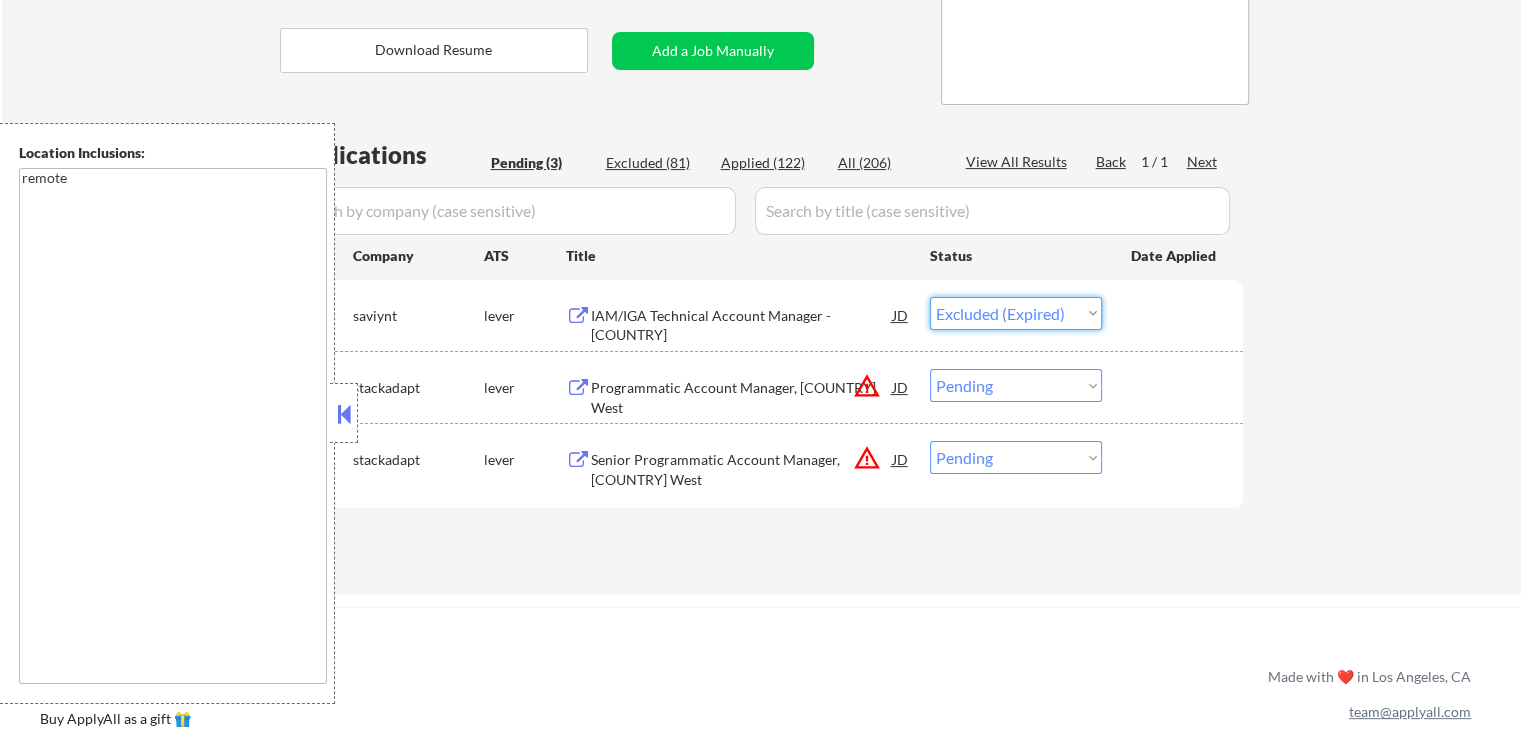 click on "Choose an option... Pending Applied Excluded (Questions) Excluded (Expired) Excluded (Location) Excluded (Bad Match) Excluded (Blocklist) Excluded (Salary) Excluded (Other)" at bounding box center (1016, 313) 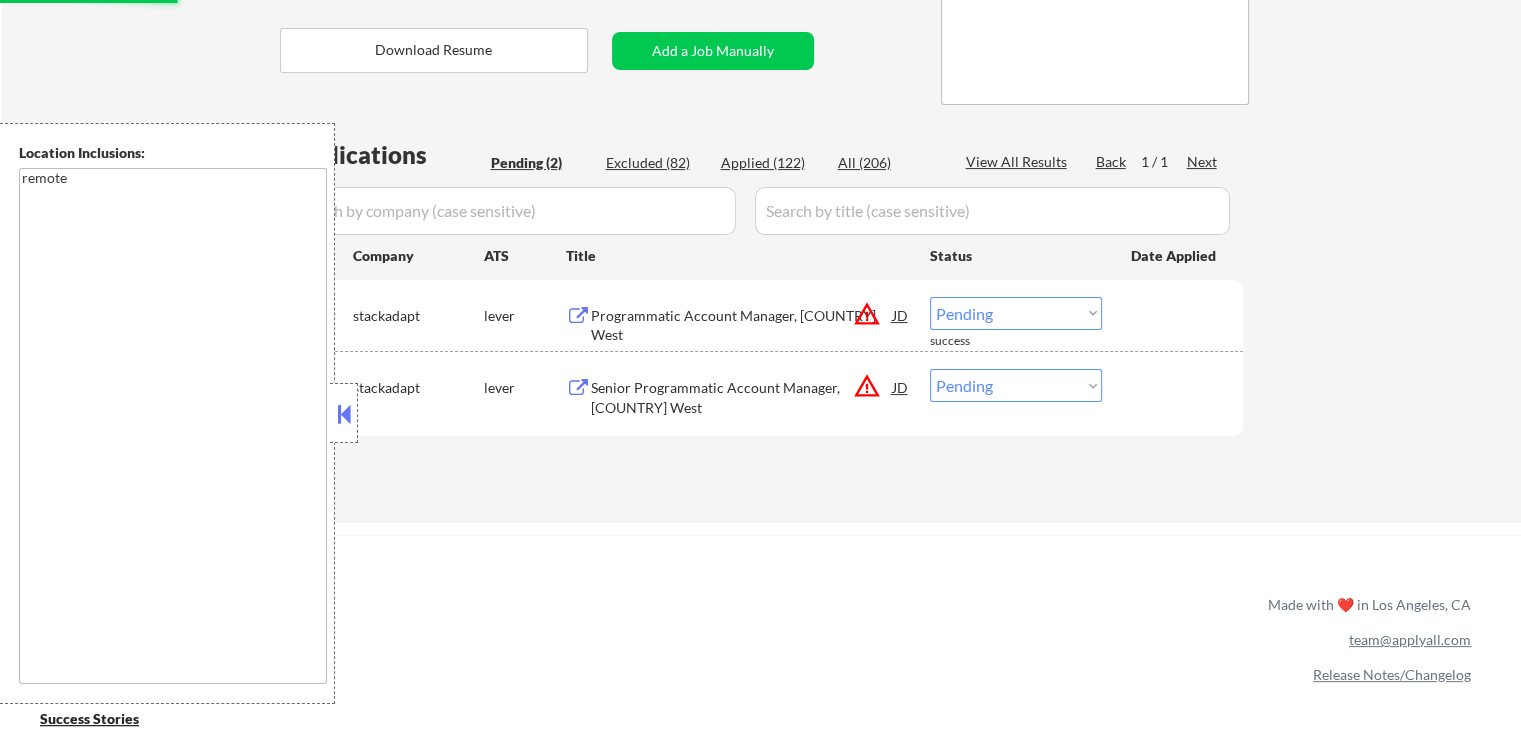 click at bounding box center (578, 316) 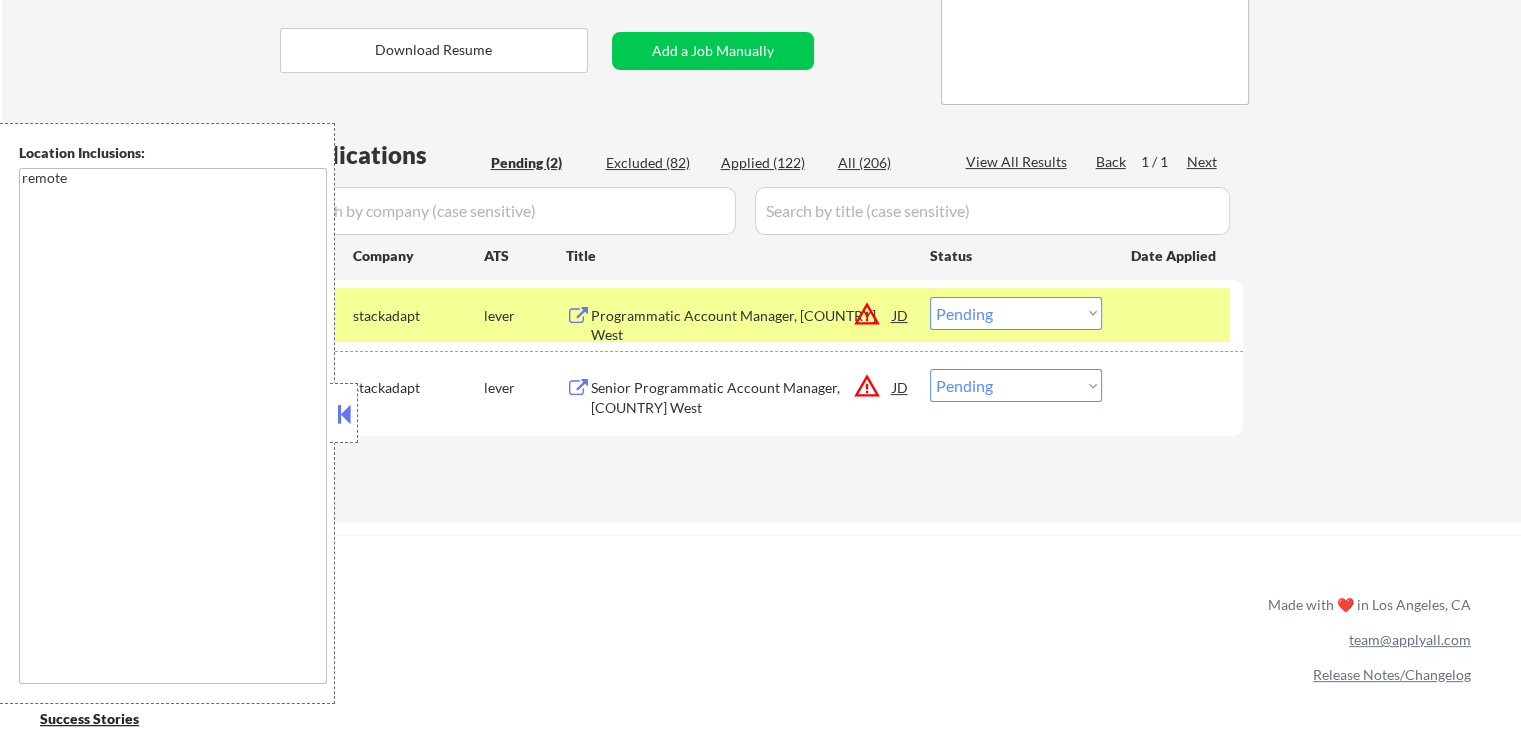 click at bounding box center (578, 316) 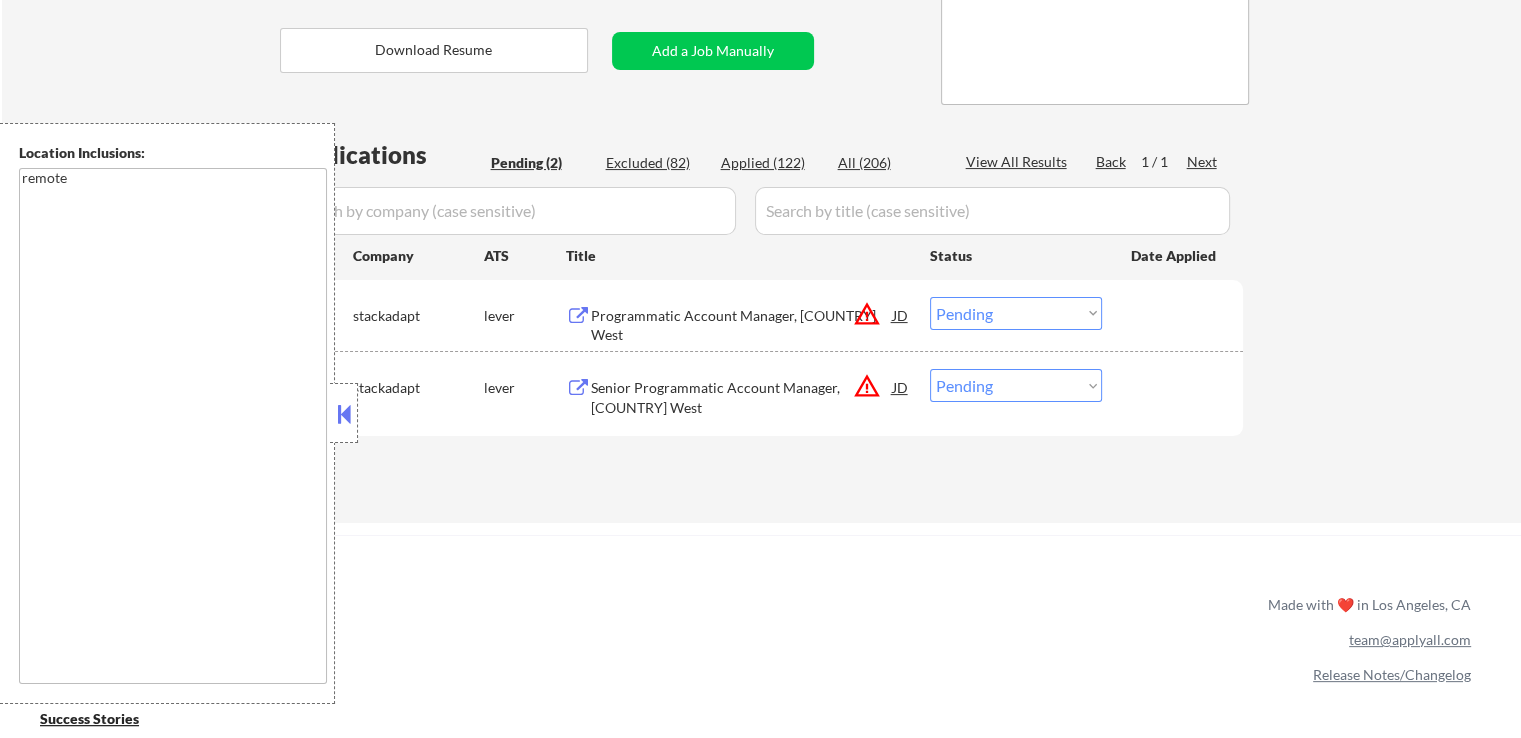 click on "Choose an option... Pending Applied Excluded (Questions) Excluded (Expired) Excluded (Location) Excluded (Bad Match) Excluded (Blocklist) Excluded (Salary) Excluded (Other)" at bounding box center [1016, 313] 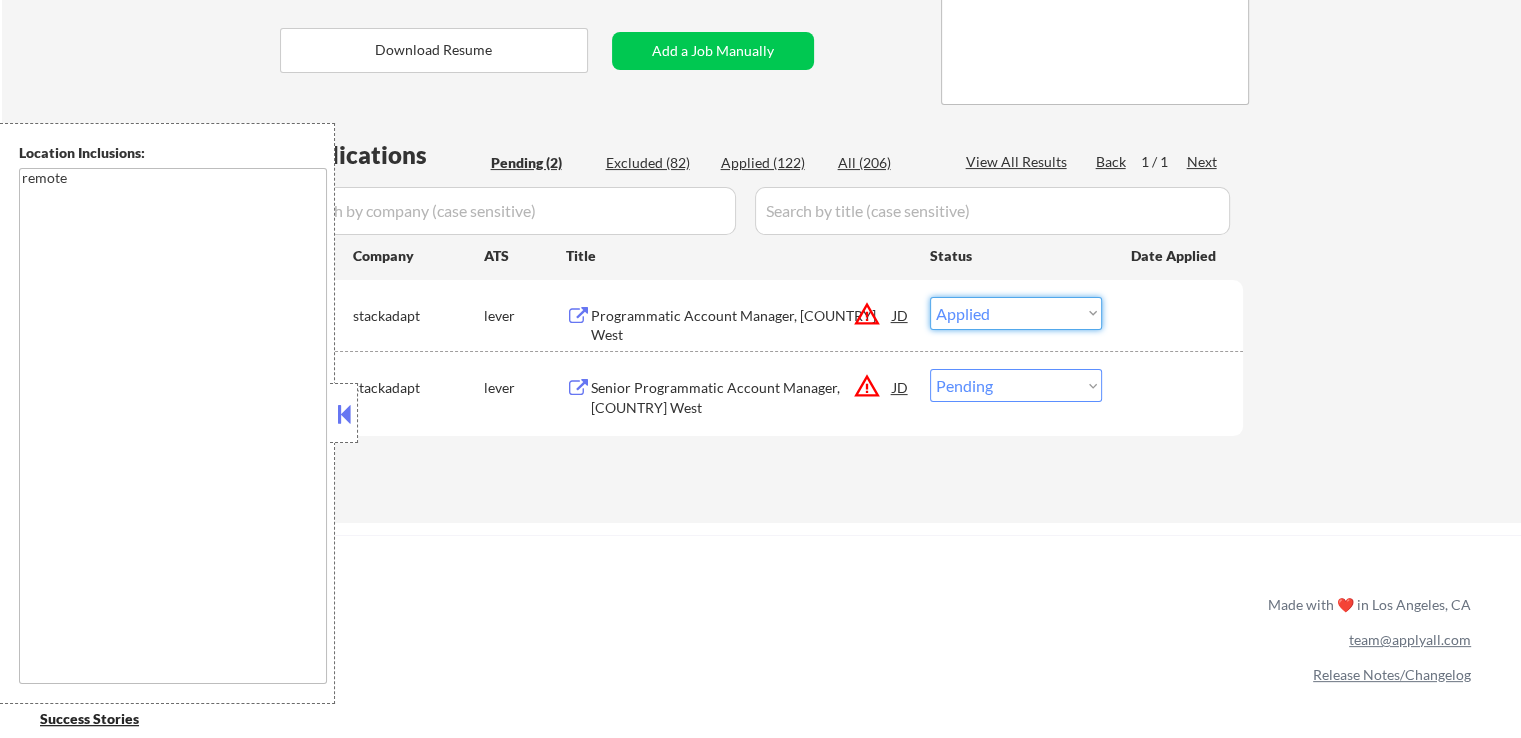 click on "Choose an option... Pending Applied Excluded (Questions) Excluded (Expired) Excluded (Location) Excluded (Bad Match) Excluded (Blocklist) Excluded (Salary) Excluded (Other)" at bounding box center (1016, 313) 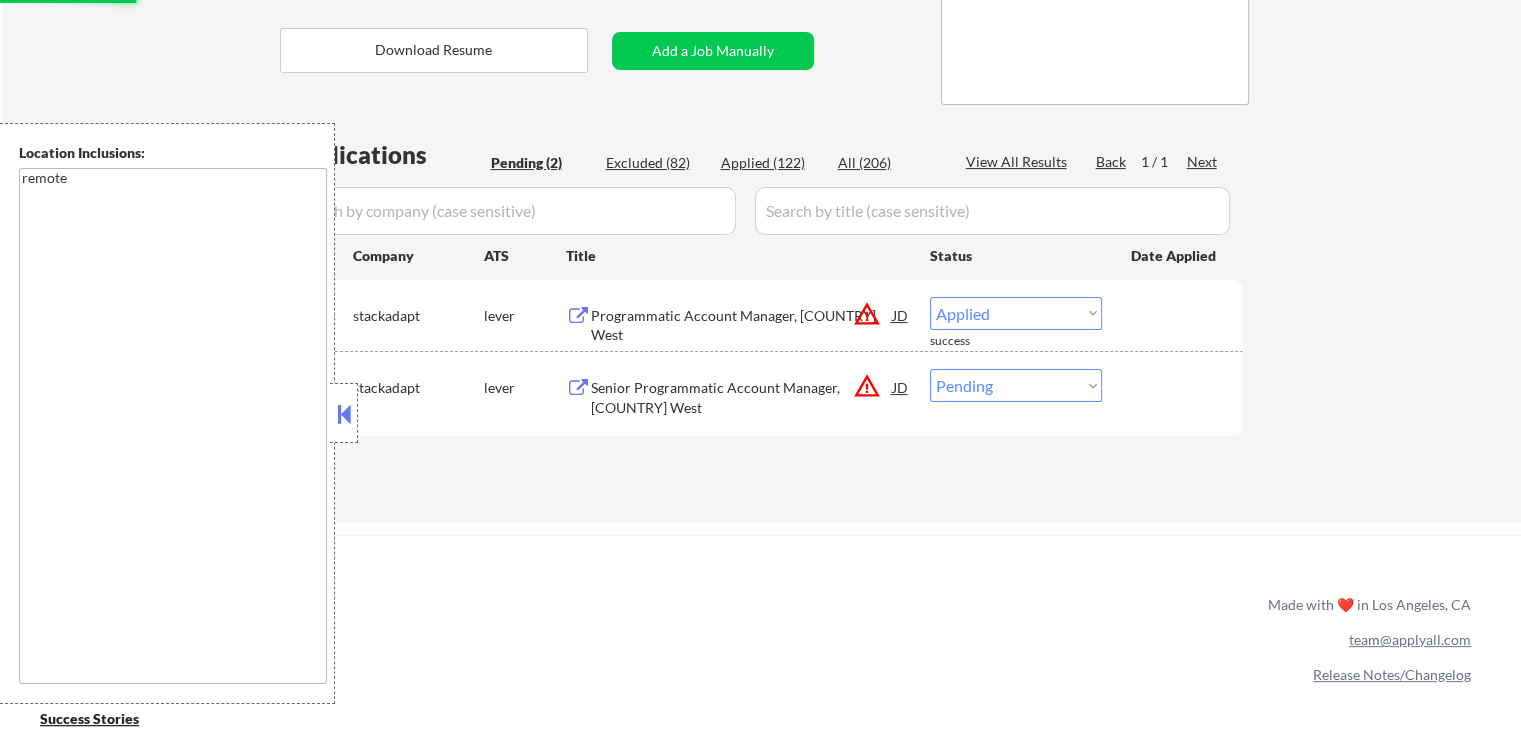 select on ""pending"" 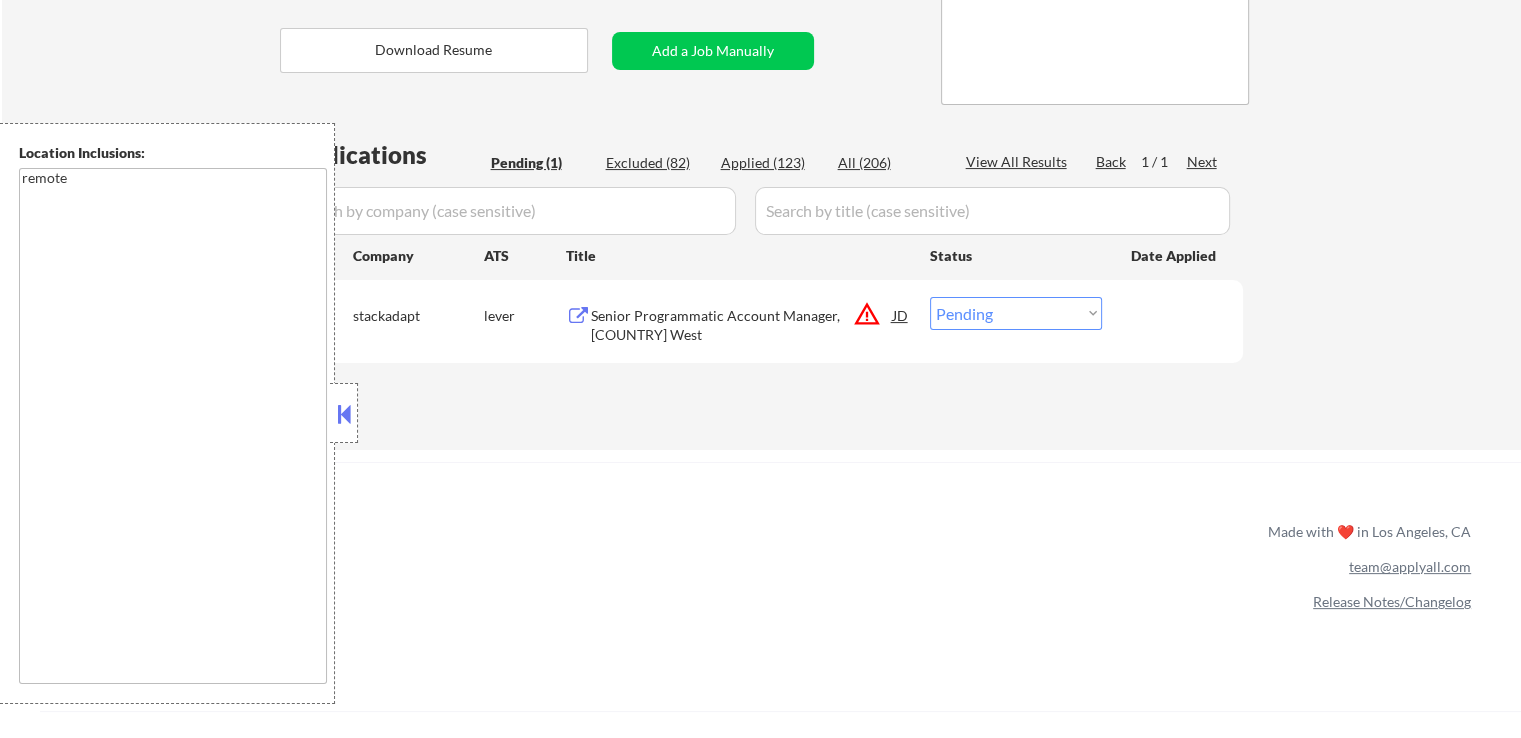 click at bounding box center (578, 316) 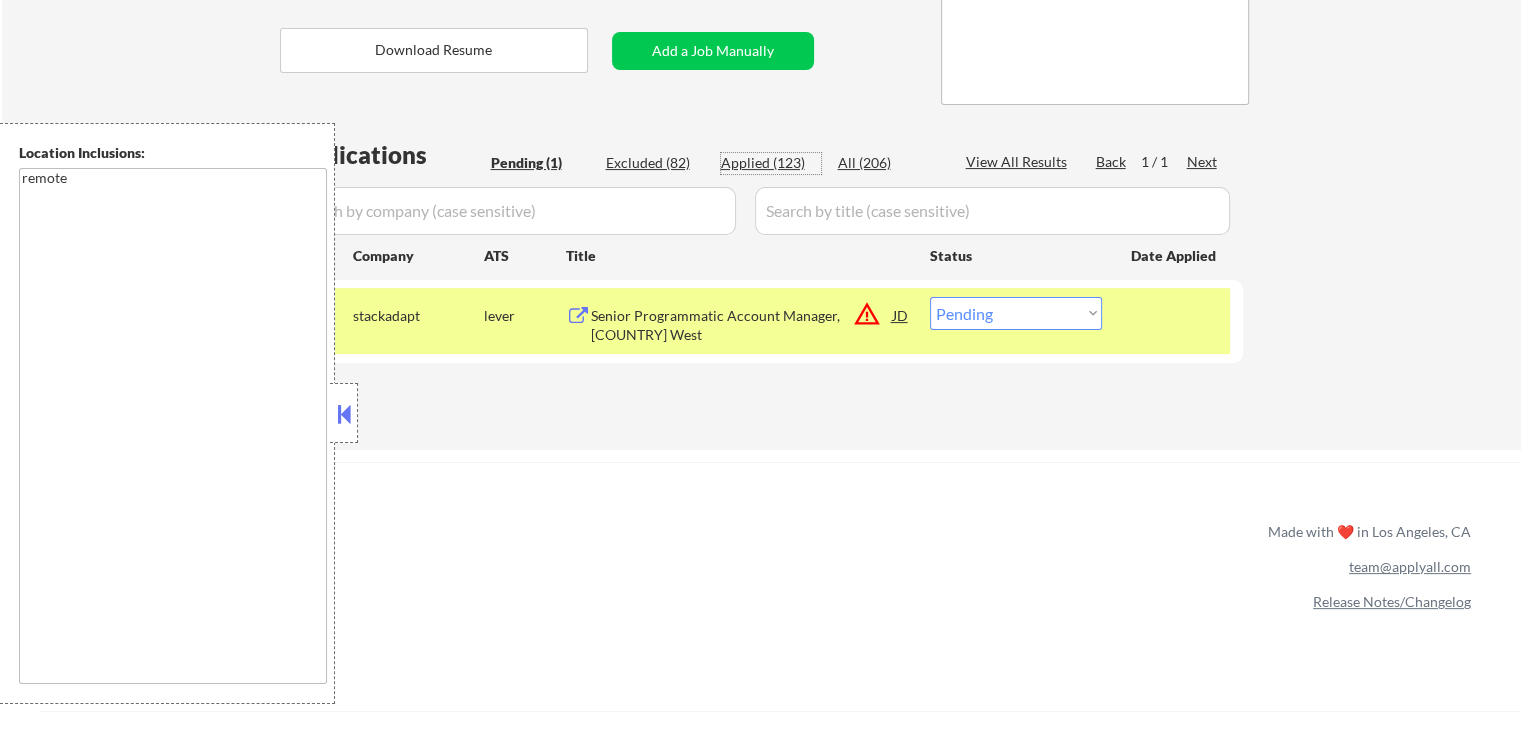 drag, startPoint x: 763, startPoint y: 160, endPoint x: 701, endPoint y: 349, distance: 198.90953 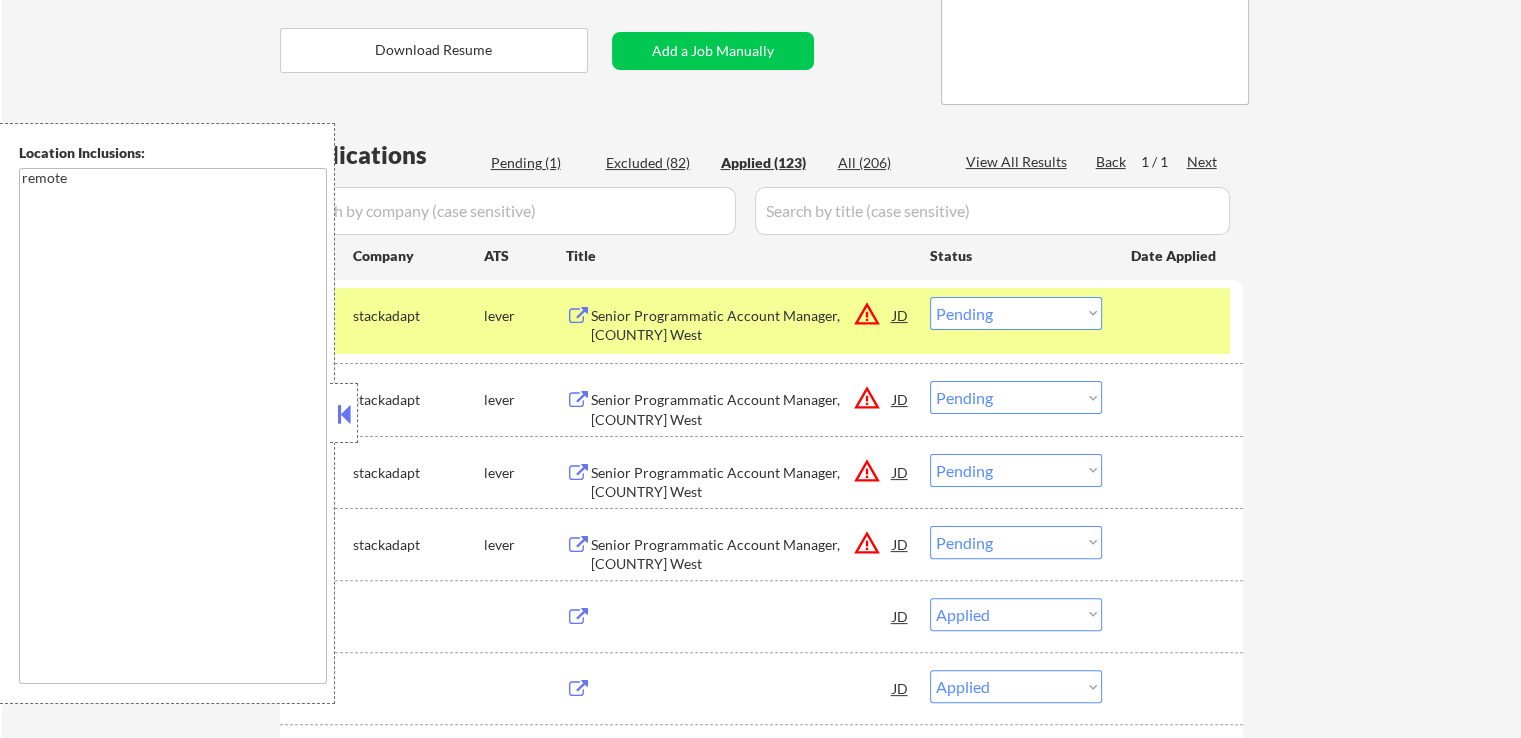 select on ""applied"" 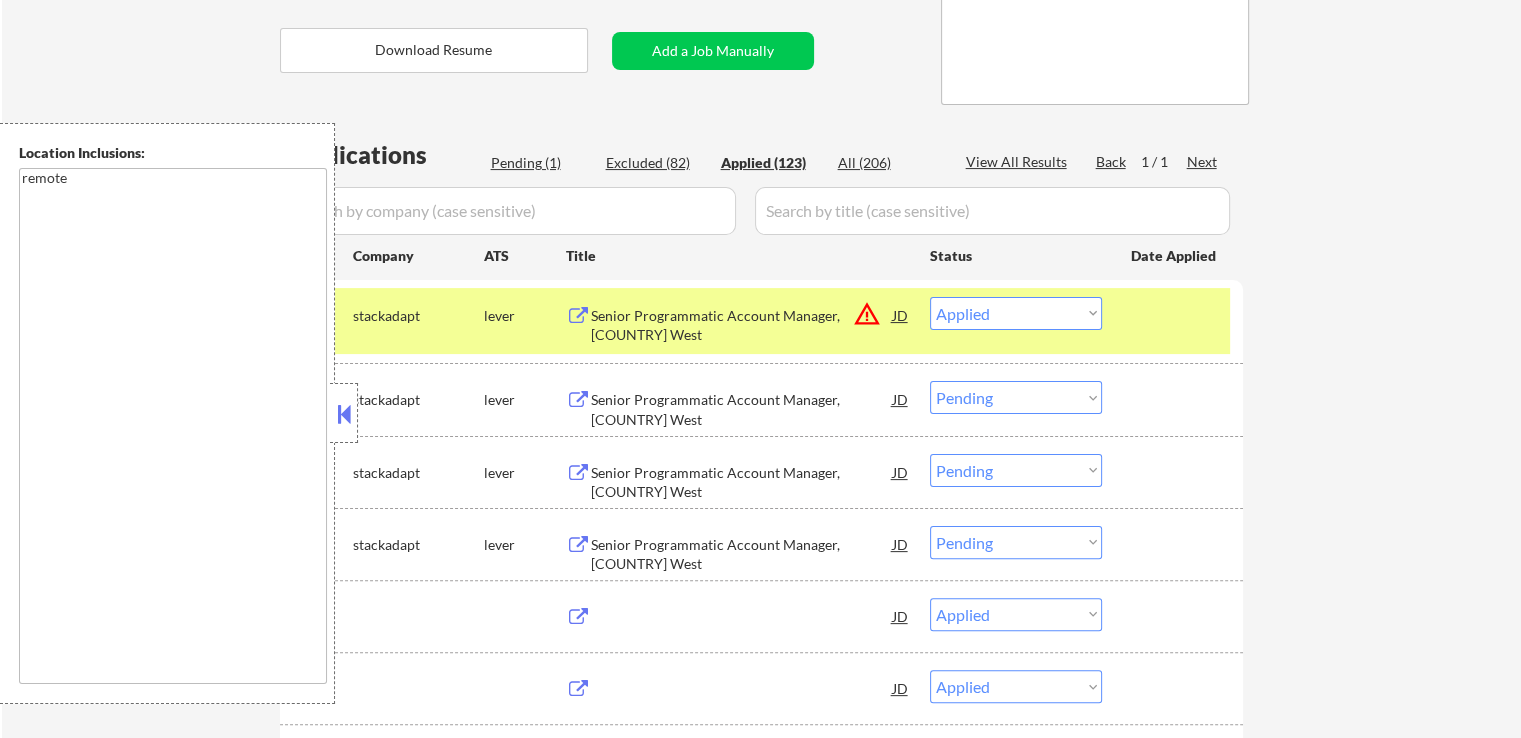select on ""applied"" 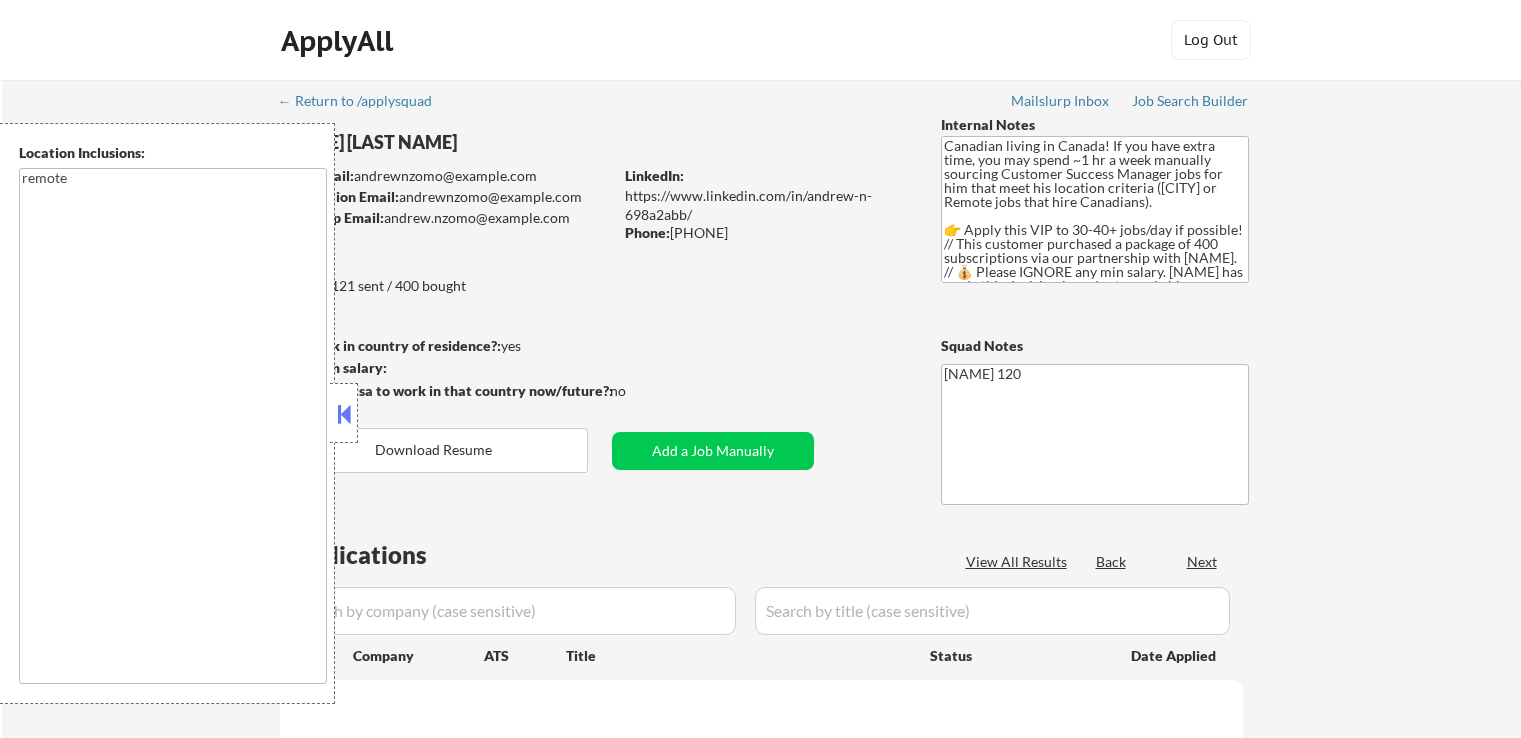 type on "remote" 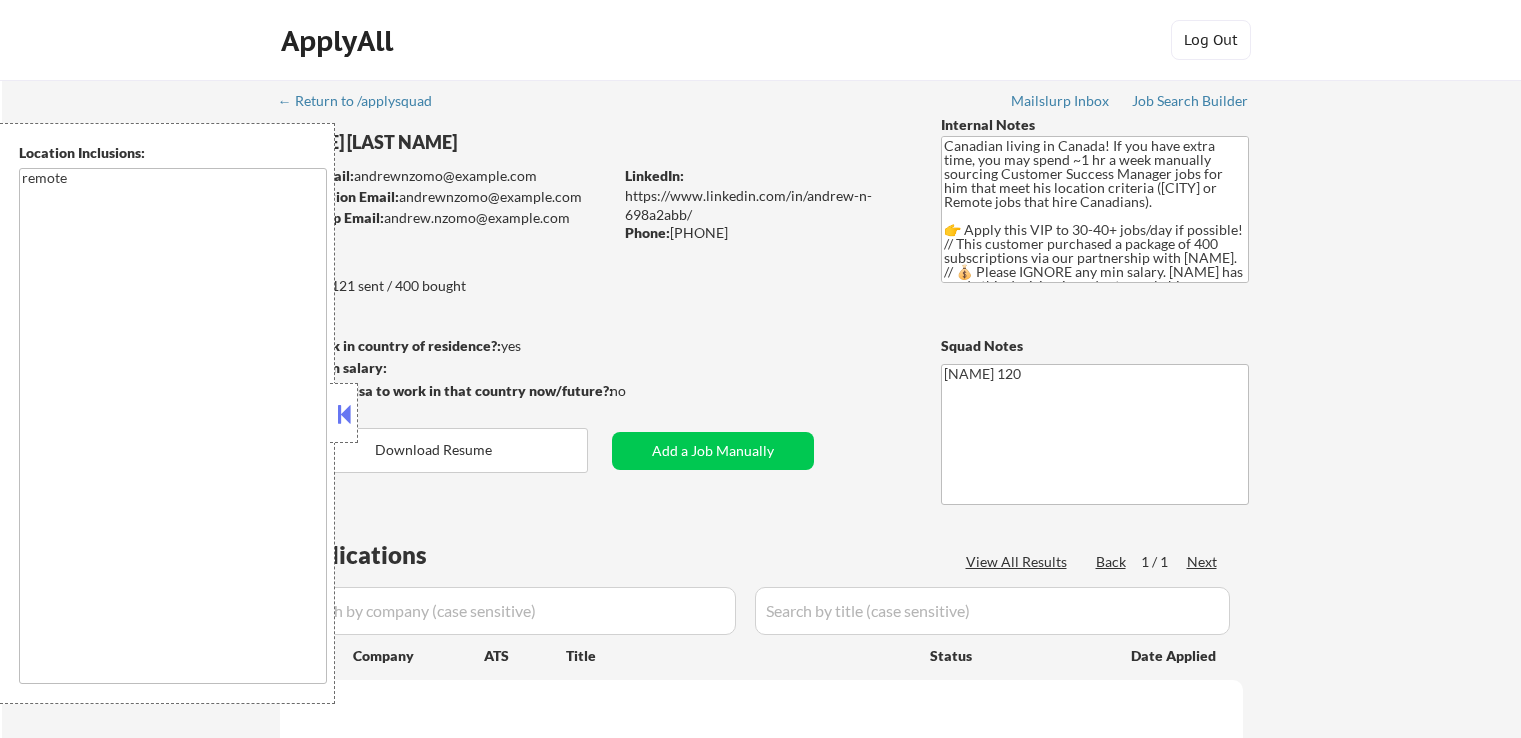 scroll, scrollTop: 0, scrollLeft: 0, axis: both 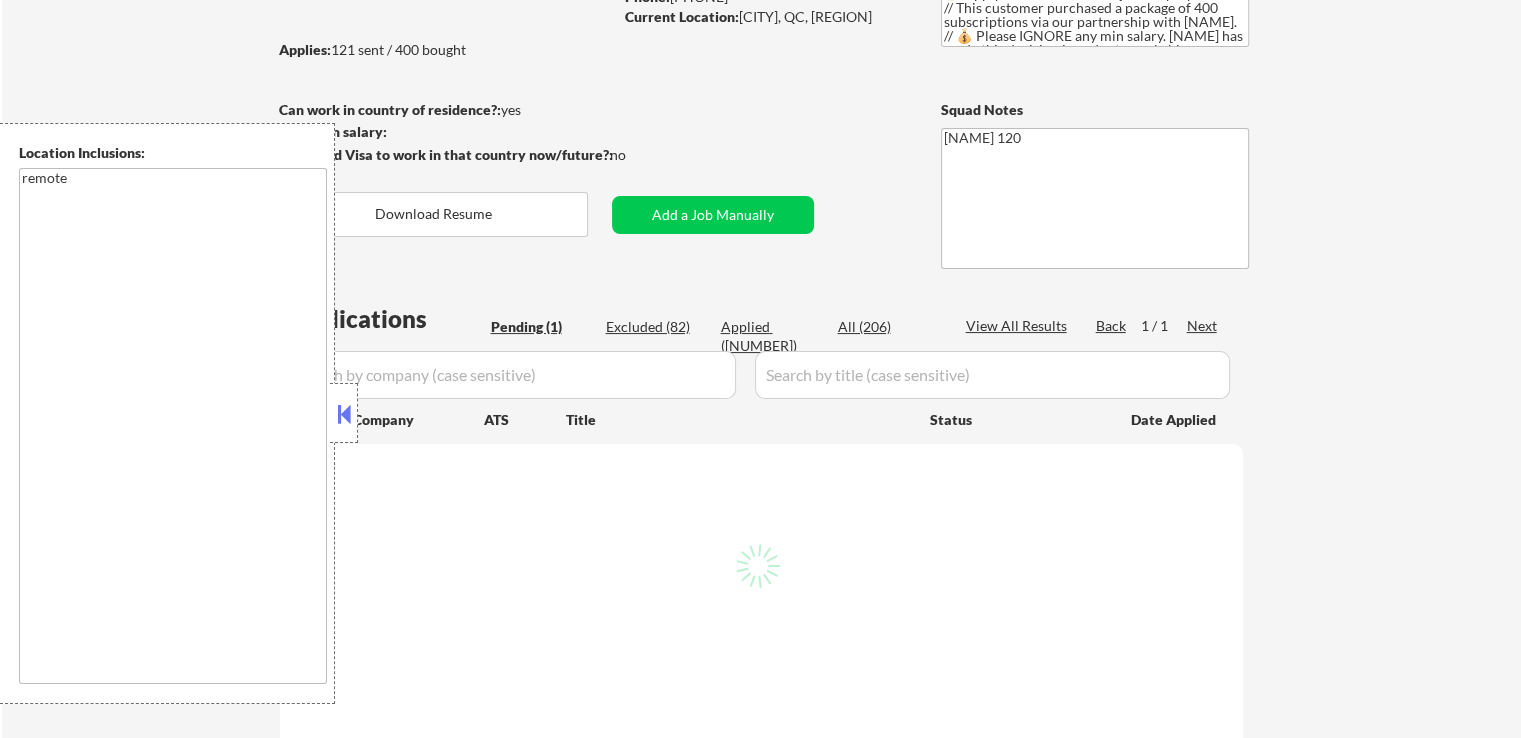 select on ""pending"" 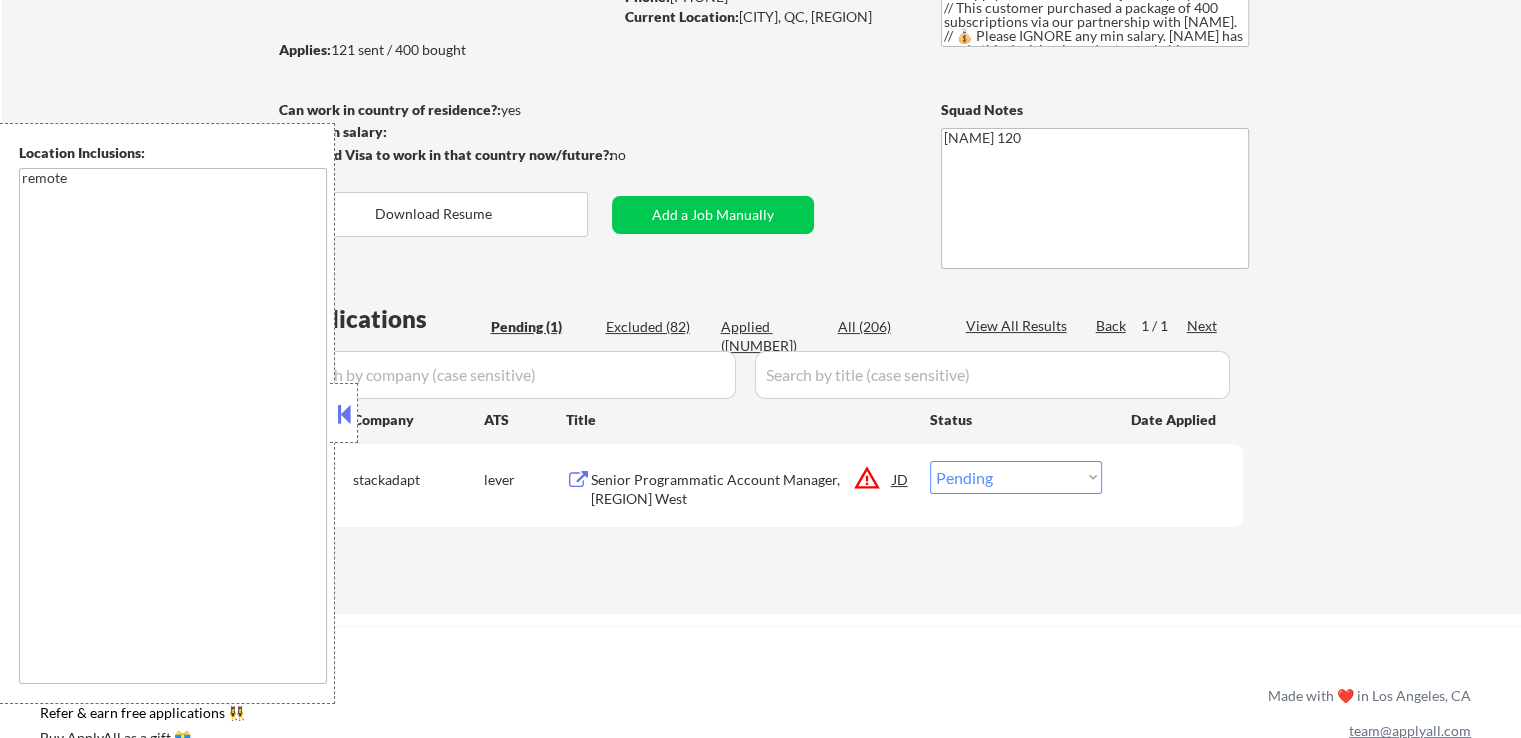 scroll, scrollTop: 300, scrollLeft: 0, axis: vertical 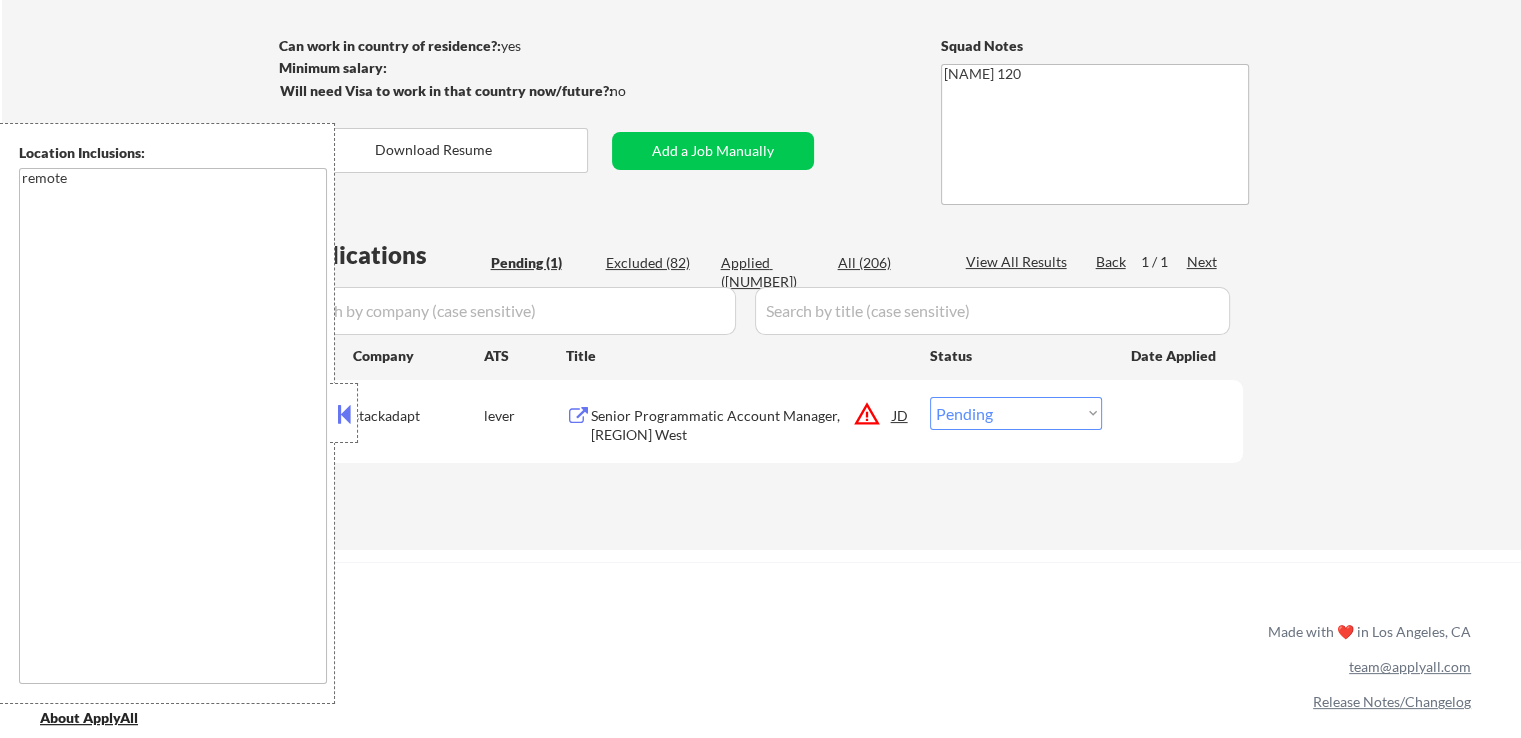 click on "Applied ([NUMBER])" at bounding box center [771, 272] 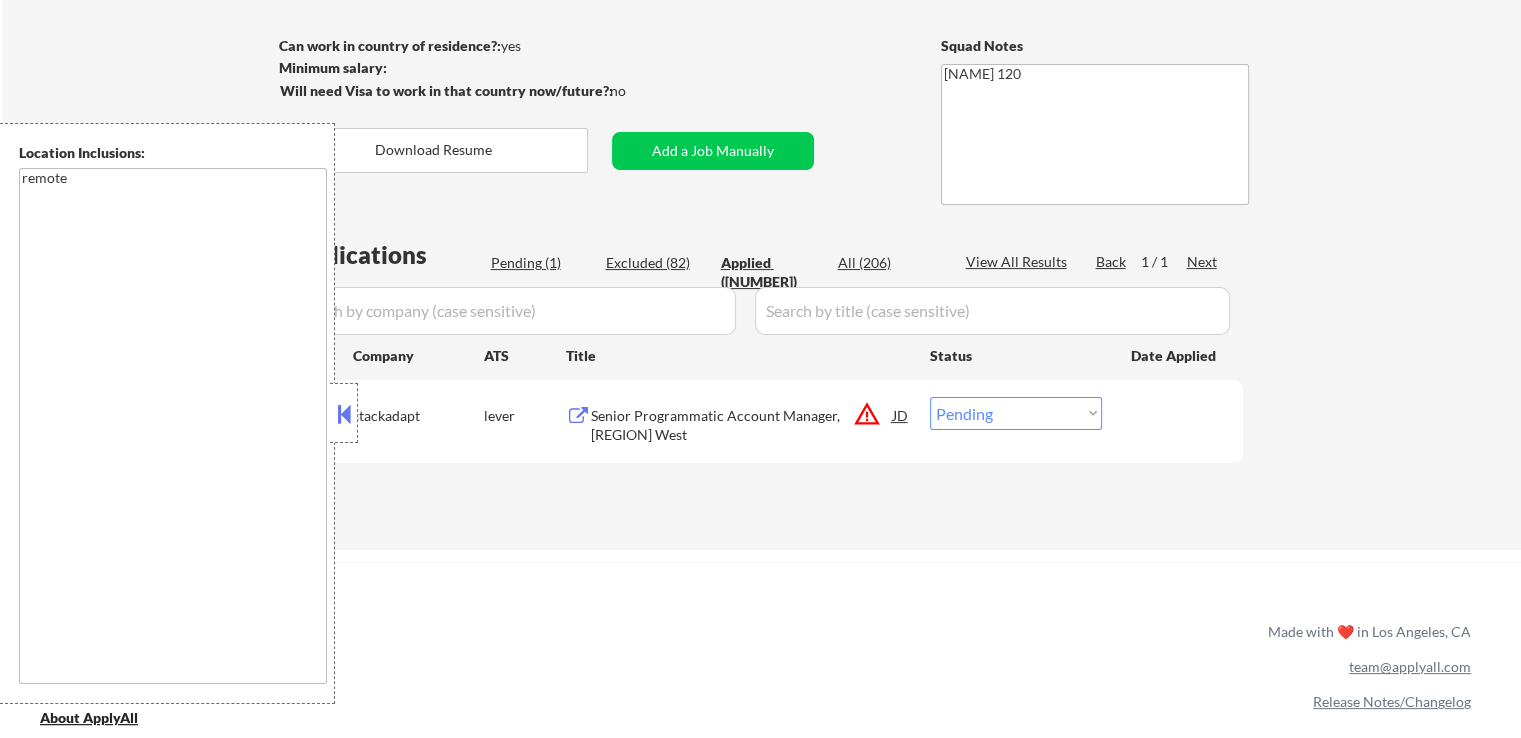 select on ""applied"" 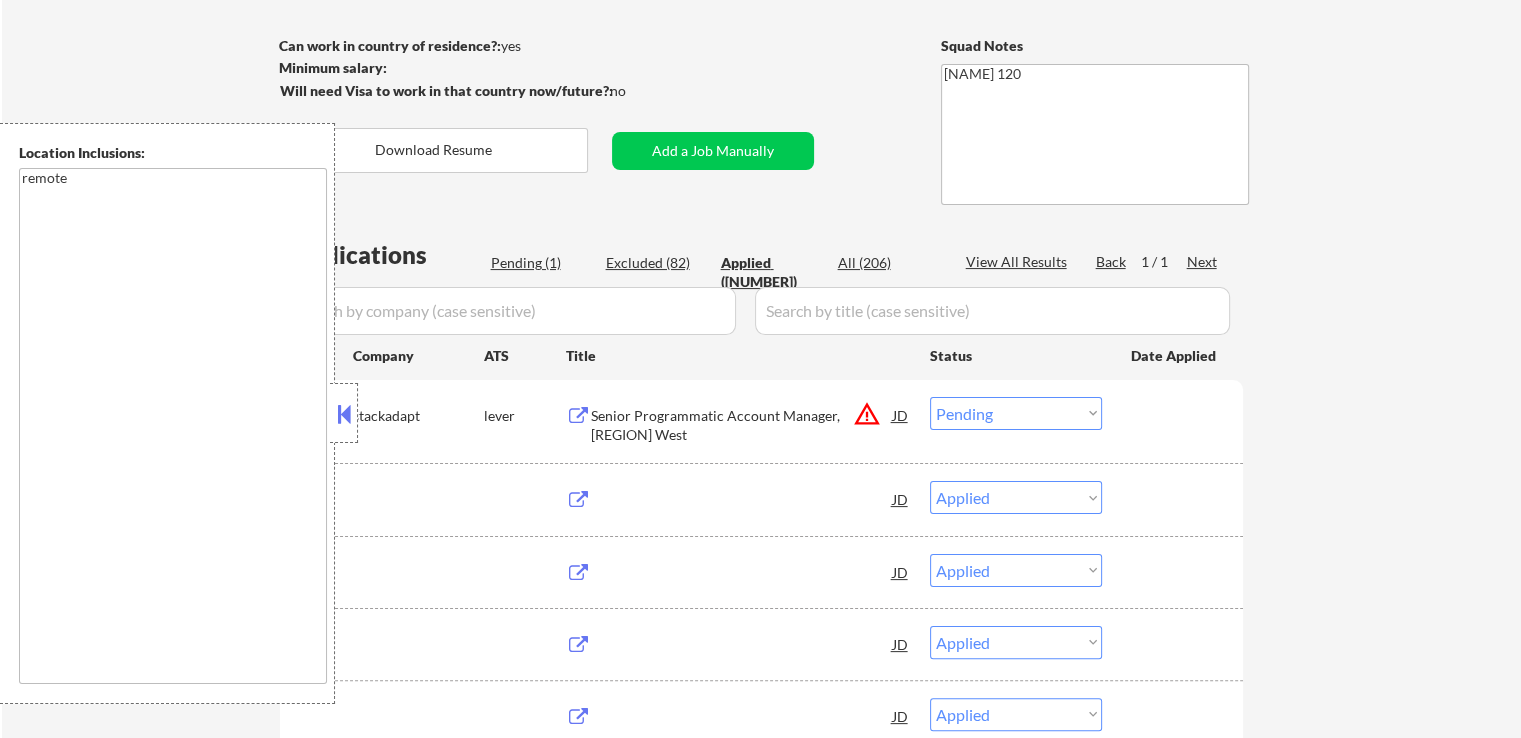 select on ""applied"" 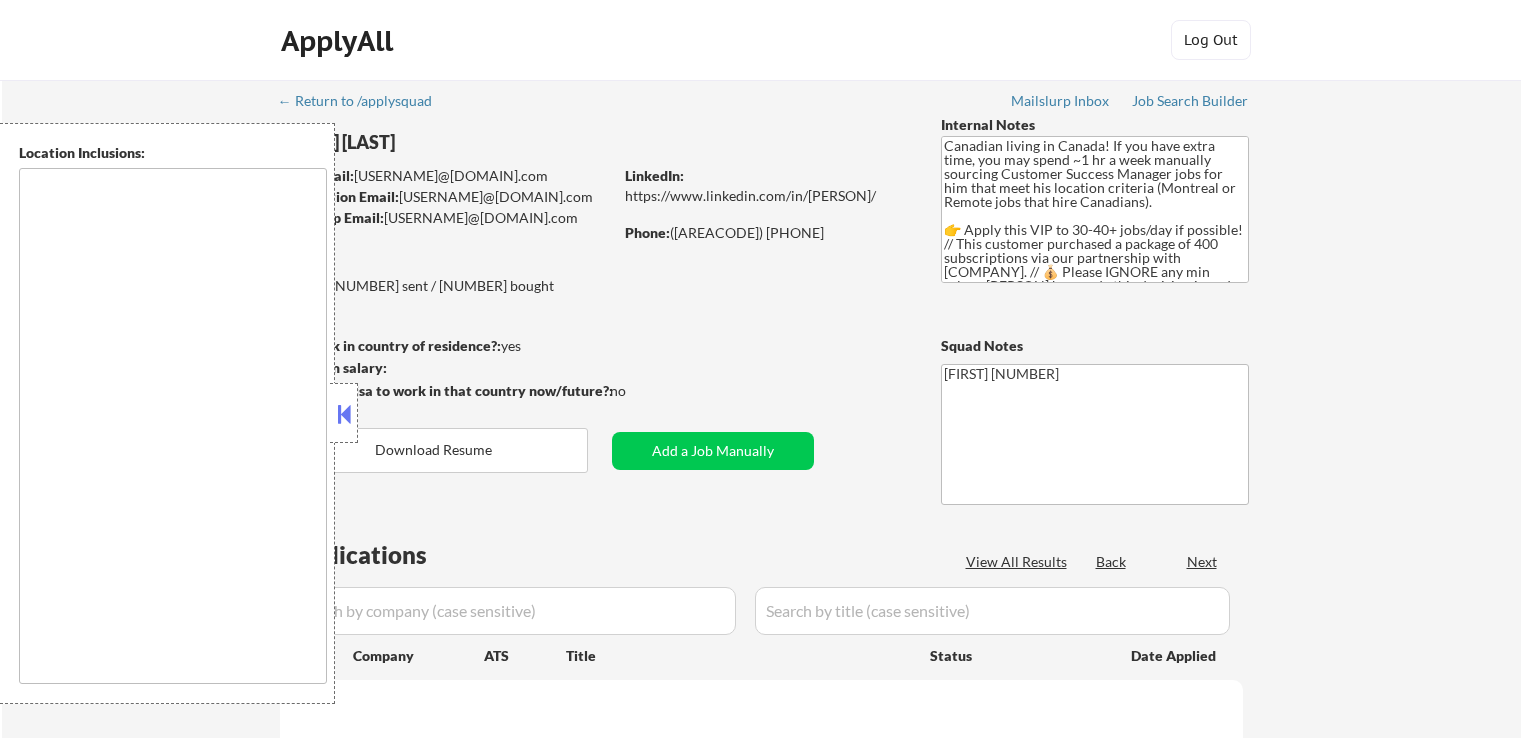 scroll, scrollTop: 0, scrollLeft: 0, axis: both 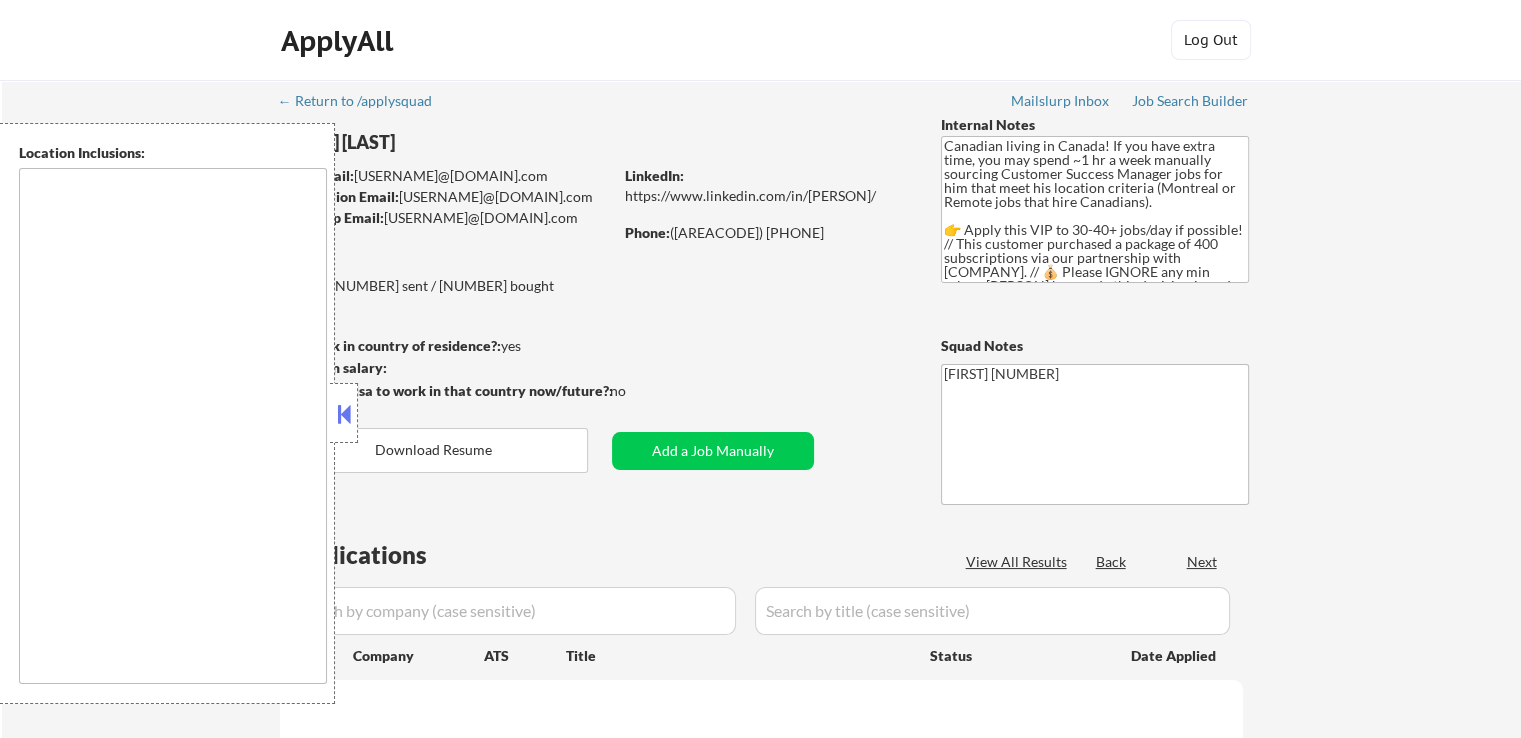 type on "remote" 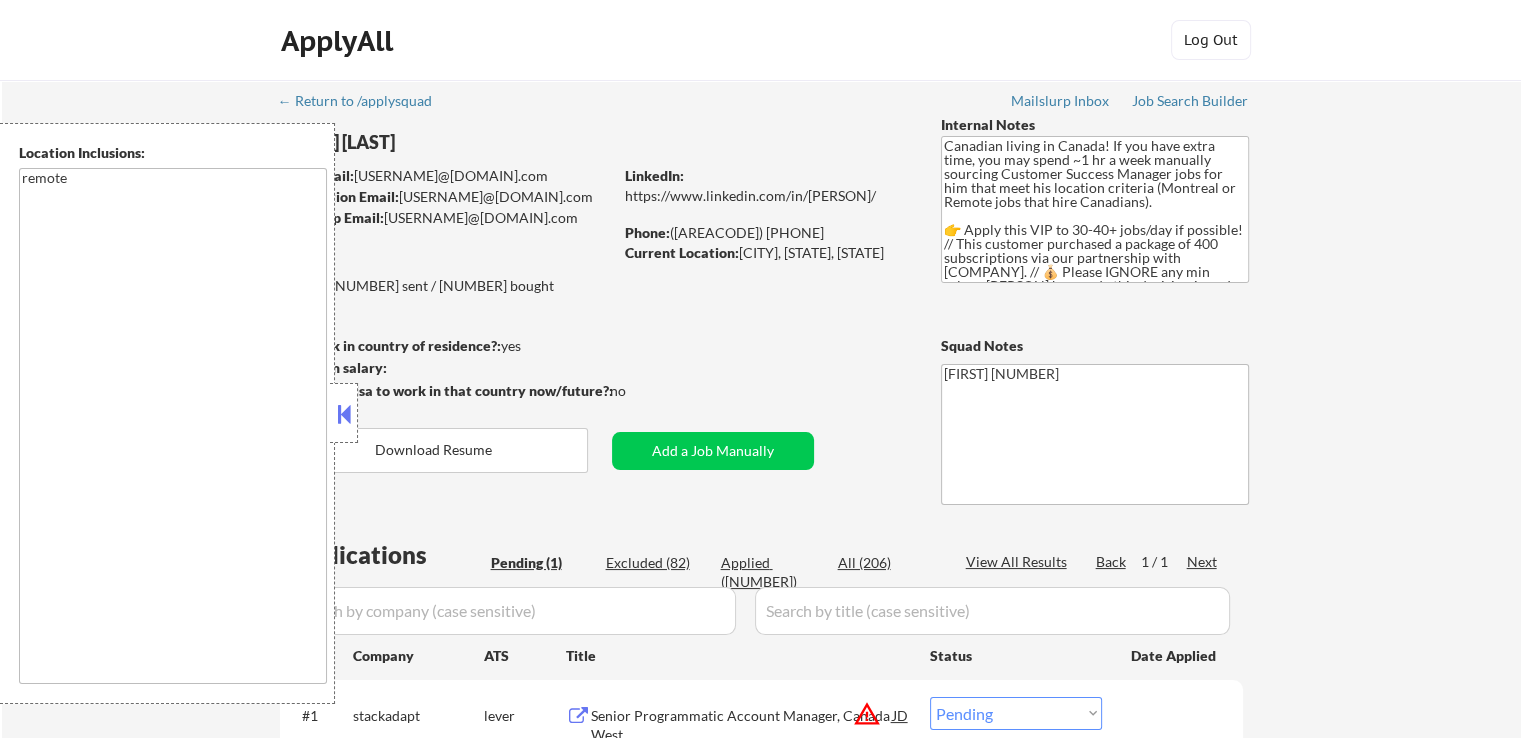scroll, scrollTop: 300, scrollLeft: 0, axis: vertical 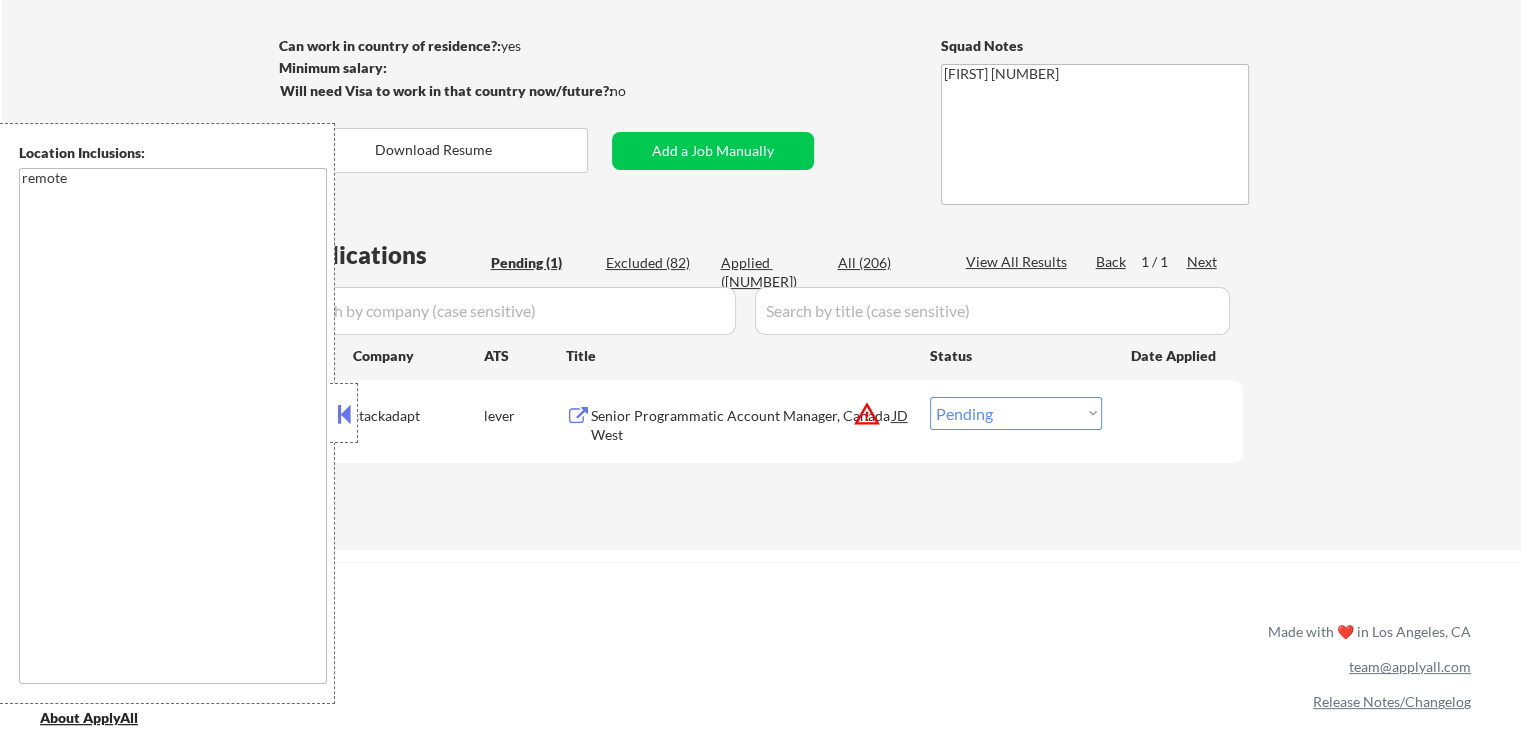 drag, startPoint x: 1003, startPoint y: 407, endPoint x: 1012, endPoint y: 426, distance: 21.023796 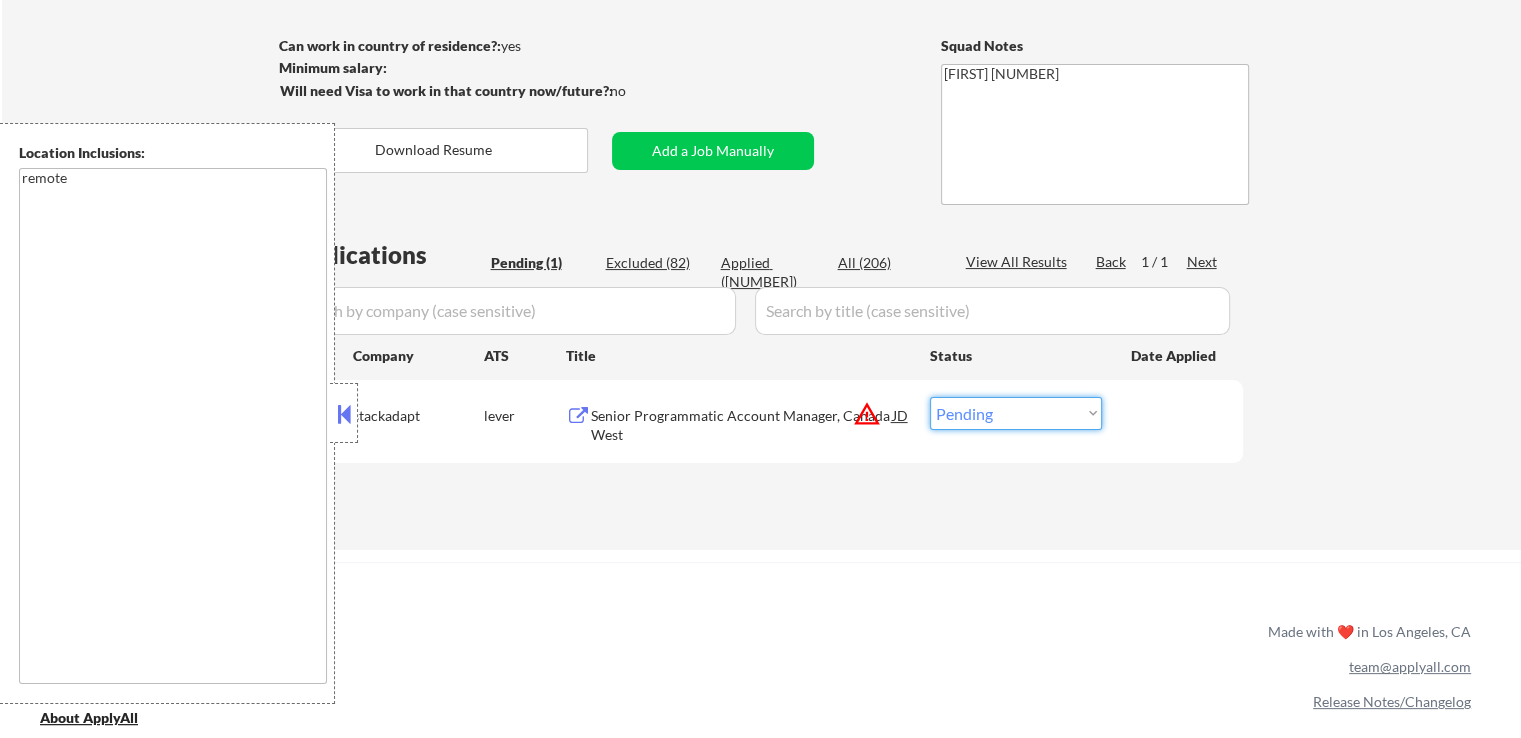 select on ""excluded__location_"" 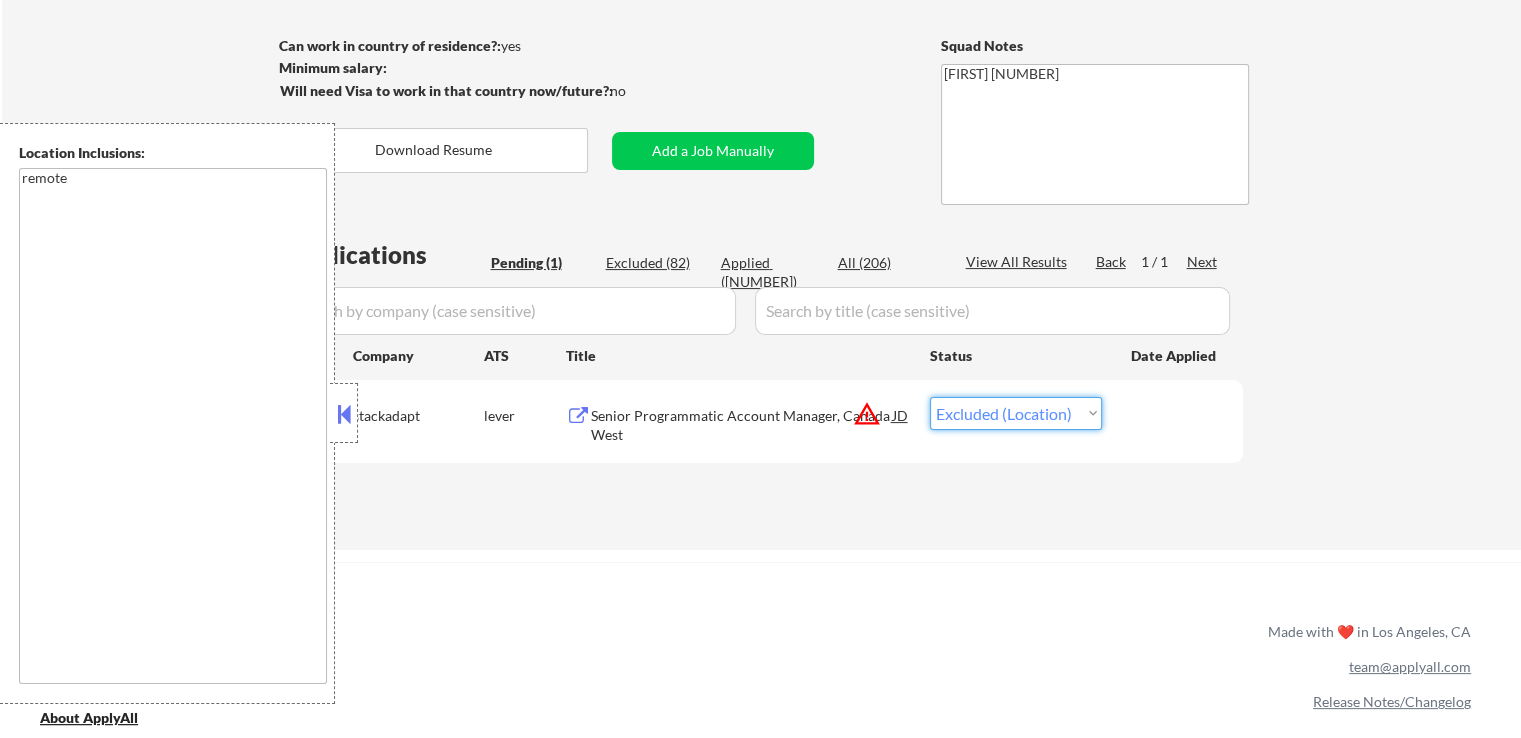 click on "Choose an option... Pending Applied Excluded (Questions) Excluded (Expired) Excluded (Location) Excluded (Bad Match) Excluded (Blocklist) Excluded (Salary) Excluded (Other)" at bounding box center (1016, 413) 